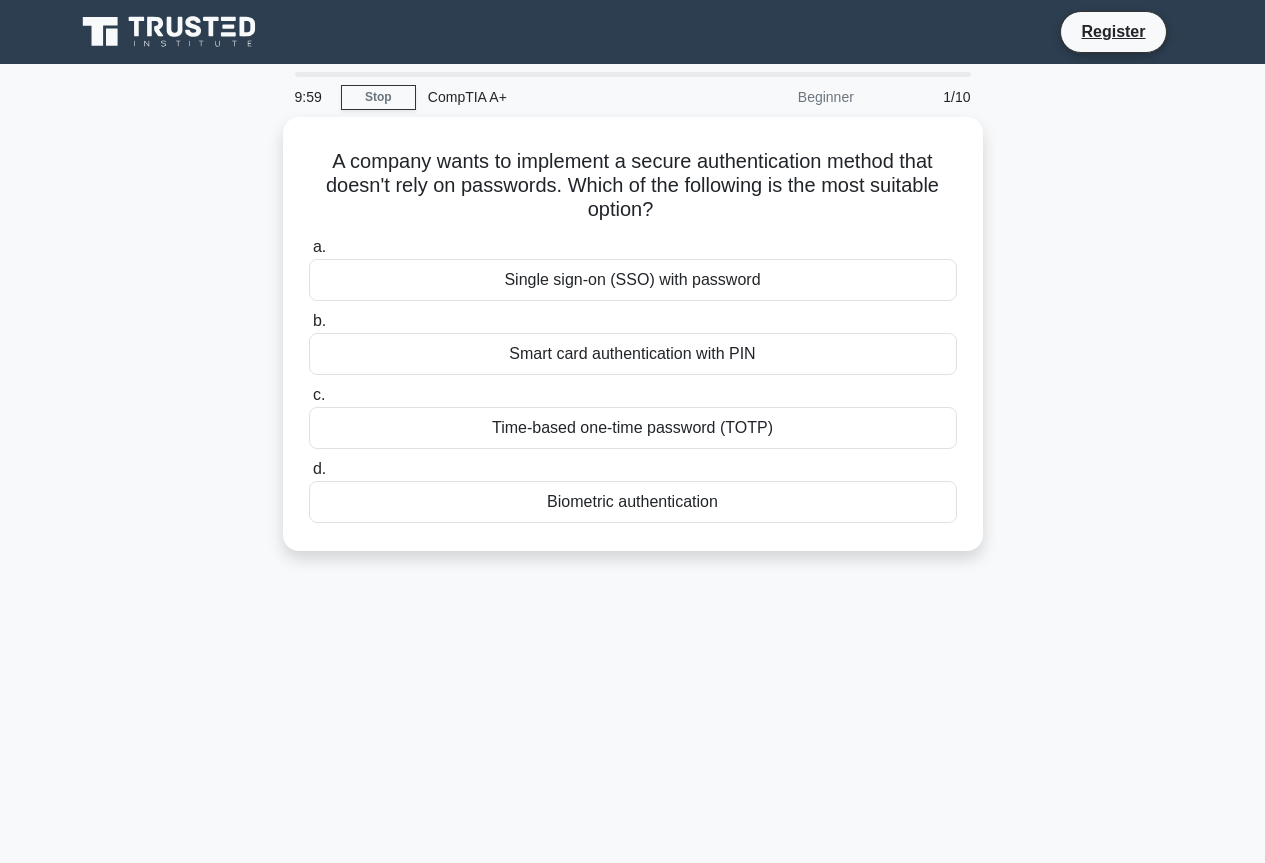 scroll, scrollTop: 0, scrollLeft: 0, axis: both 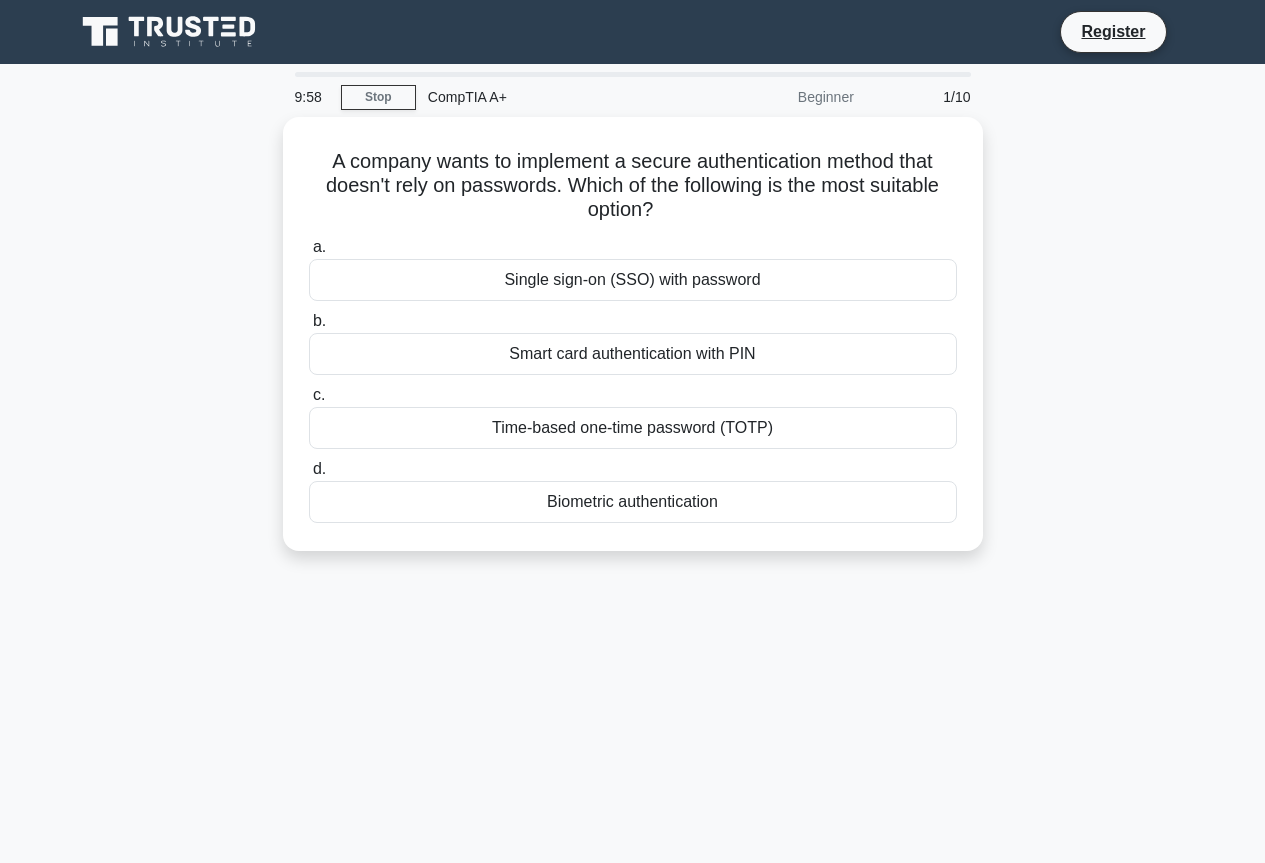 click 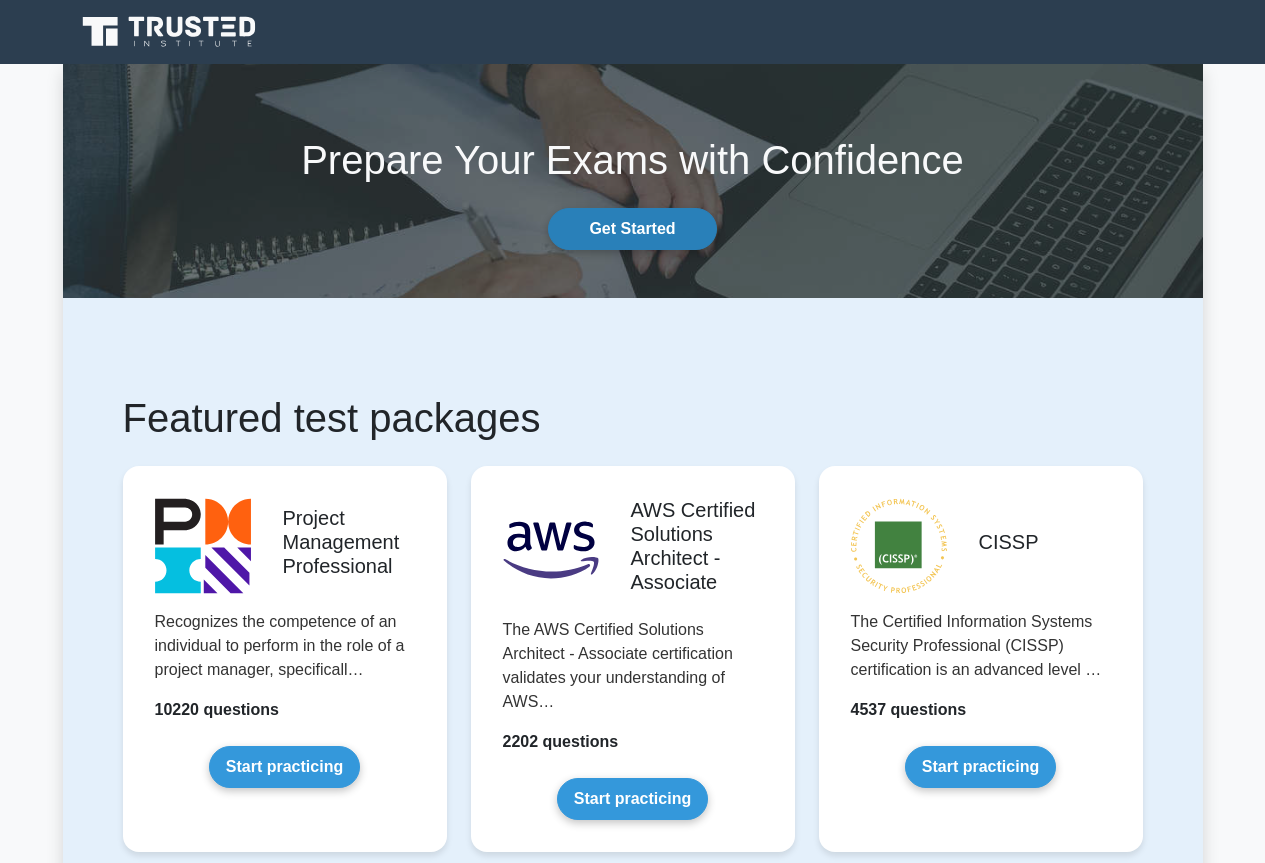 scroll, scrollTop: 0, scrollLeft: 0, axis: both 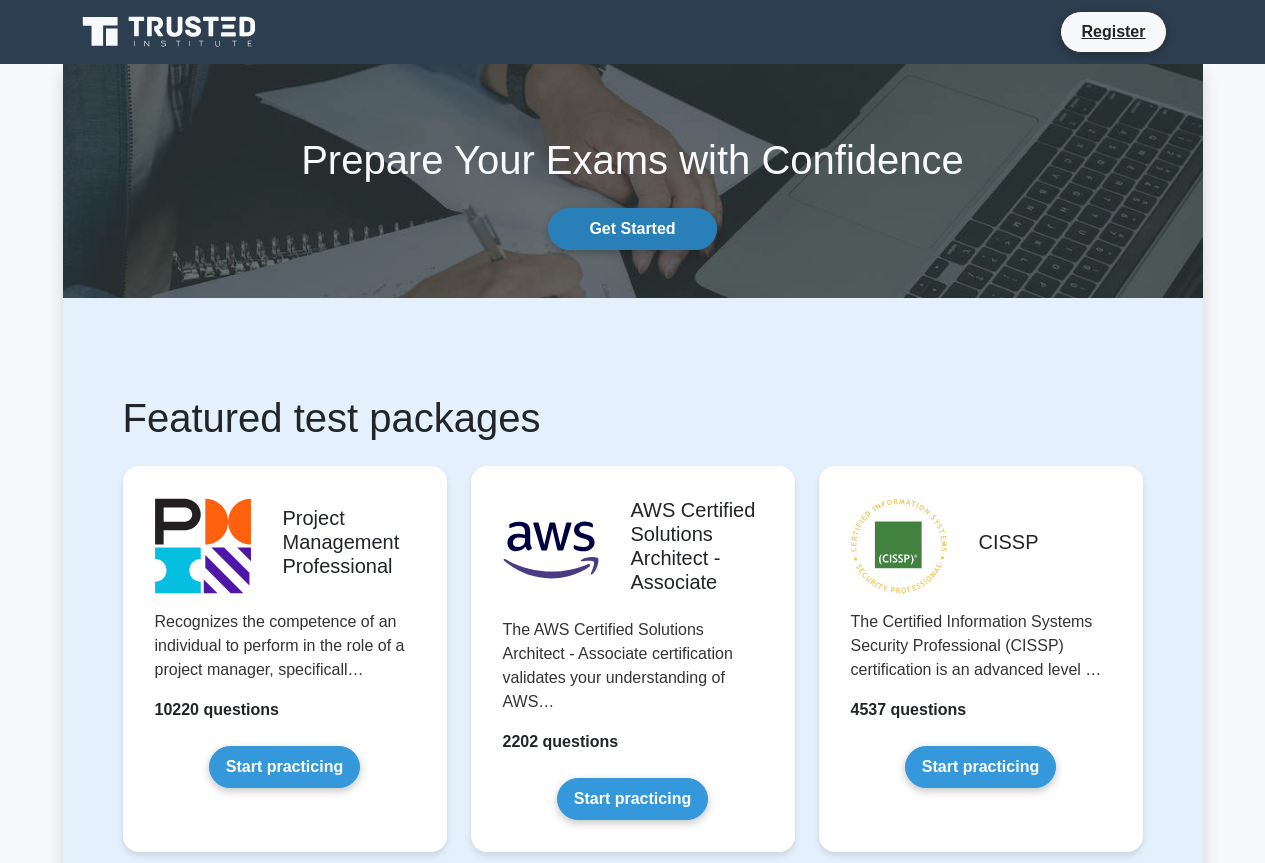 click on "Get Started" at bounding box center (632, 229) 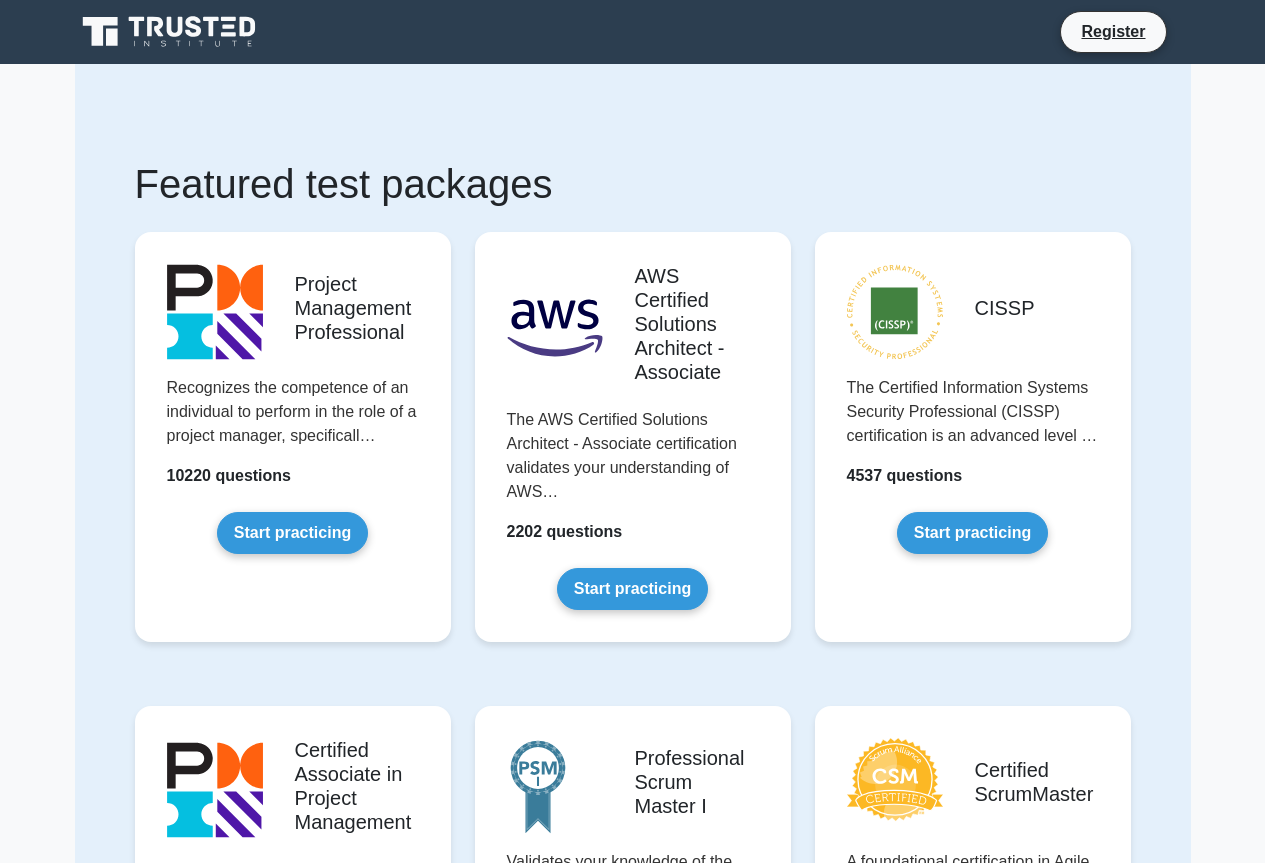 scroll, scrollTop: 0, scrollLeft: 0, axis: both 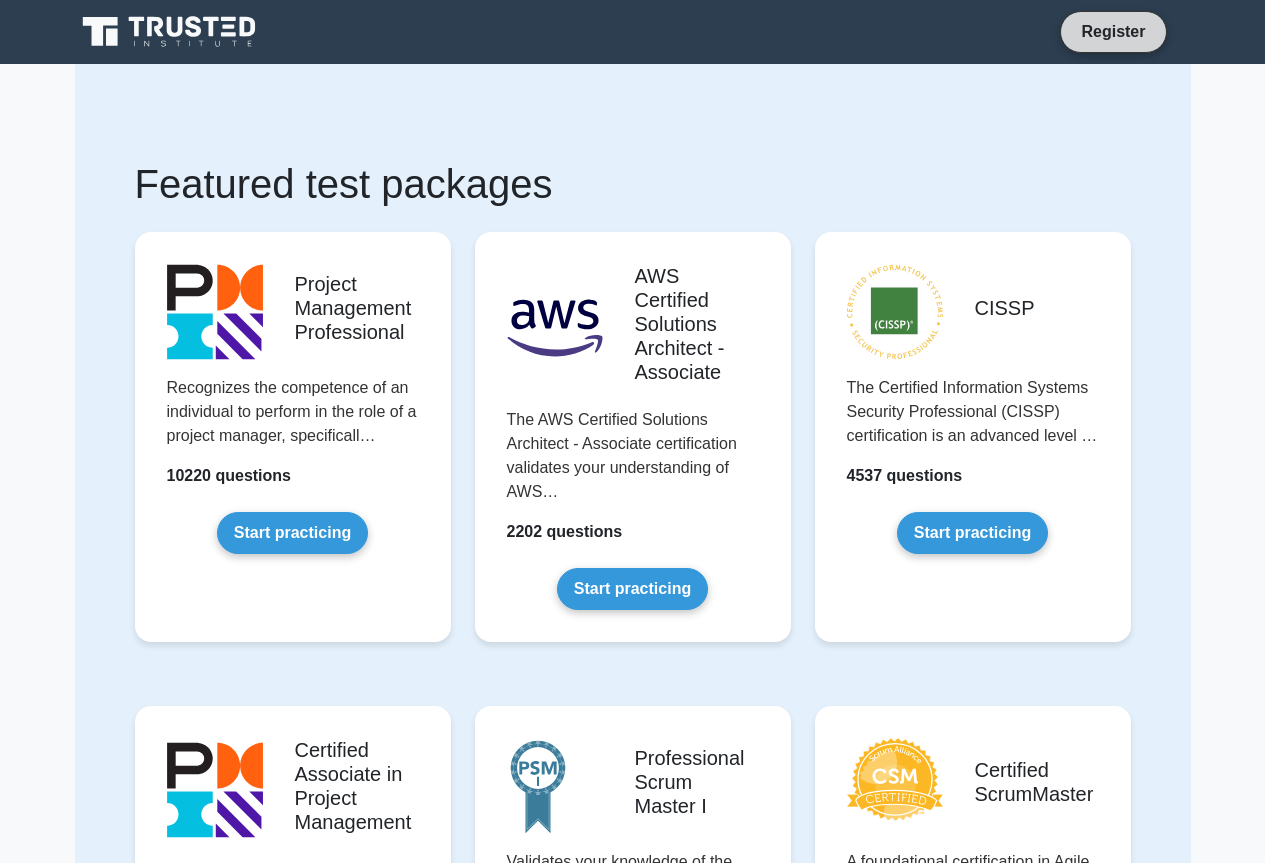 click on "Register" at bounding box center [1113, 31] 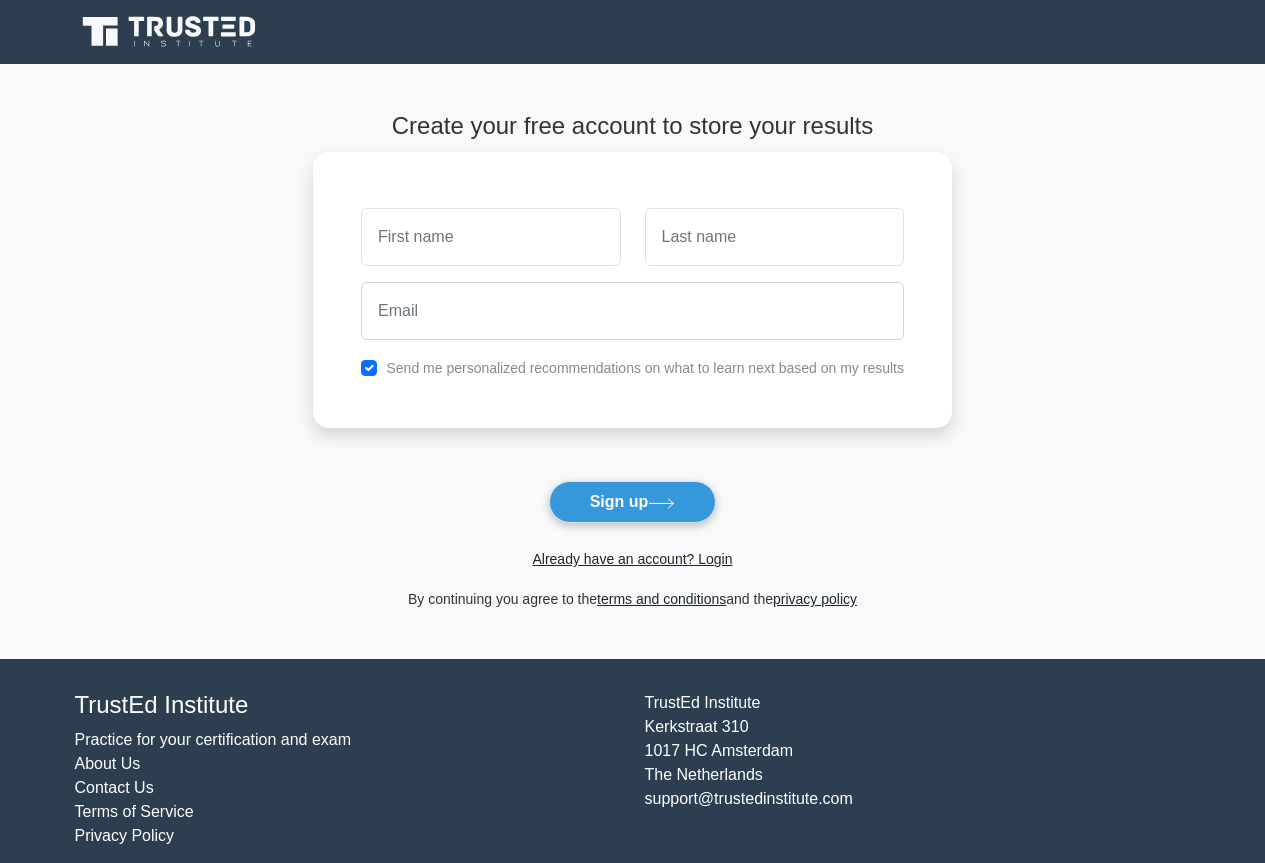 scroll, scrollTop: 0, scrollLeft: 0, axis: both 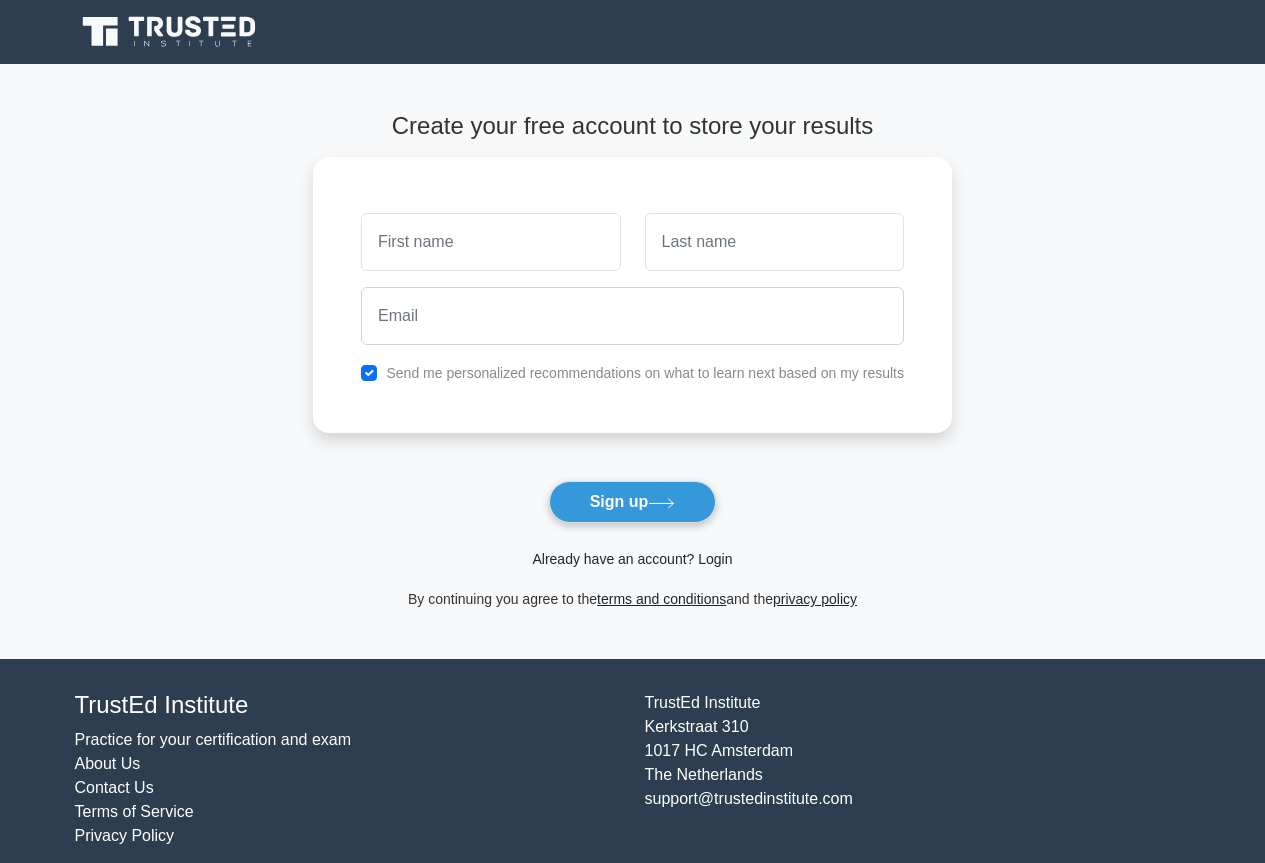 click on "Already have an account? Login" at bounding box center [632, 559] 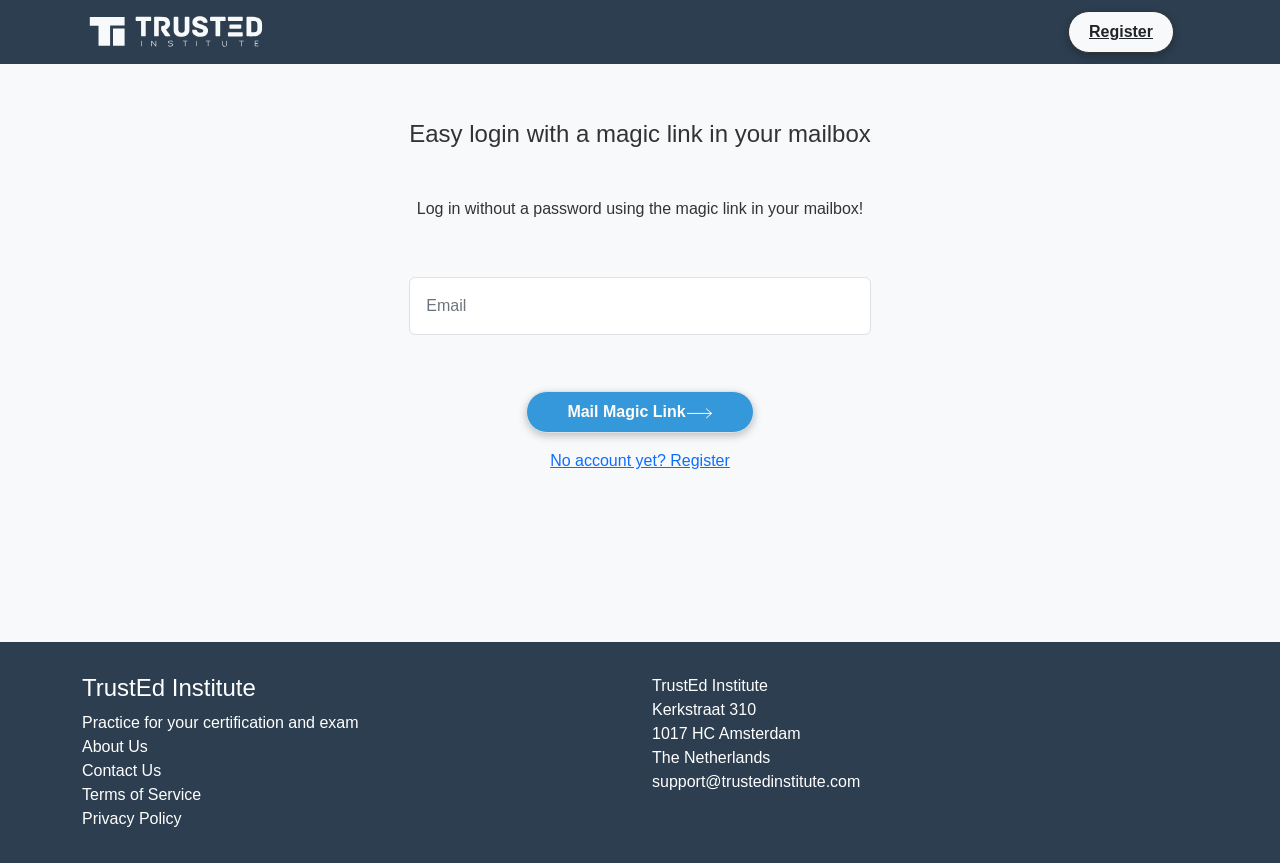 scroll, scrollTop: 0, scrollLeft: 0, axis: both 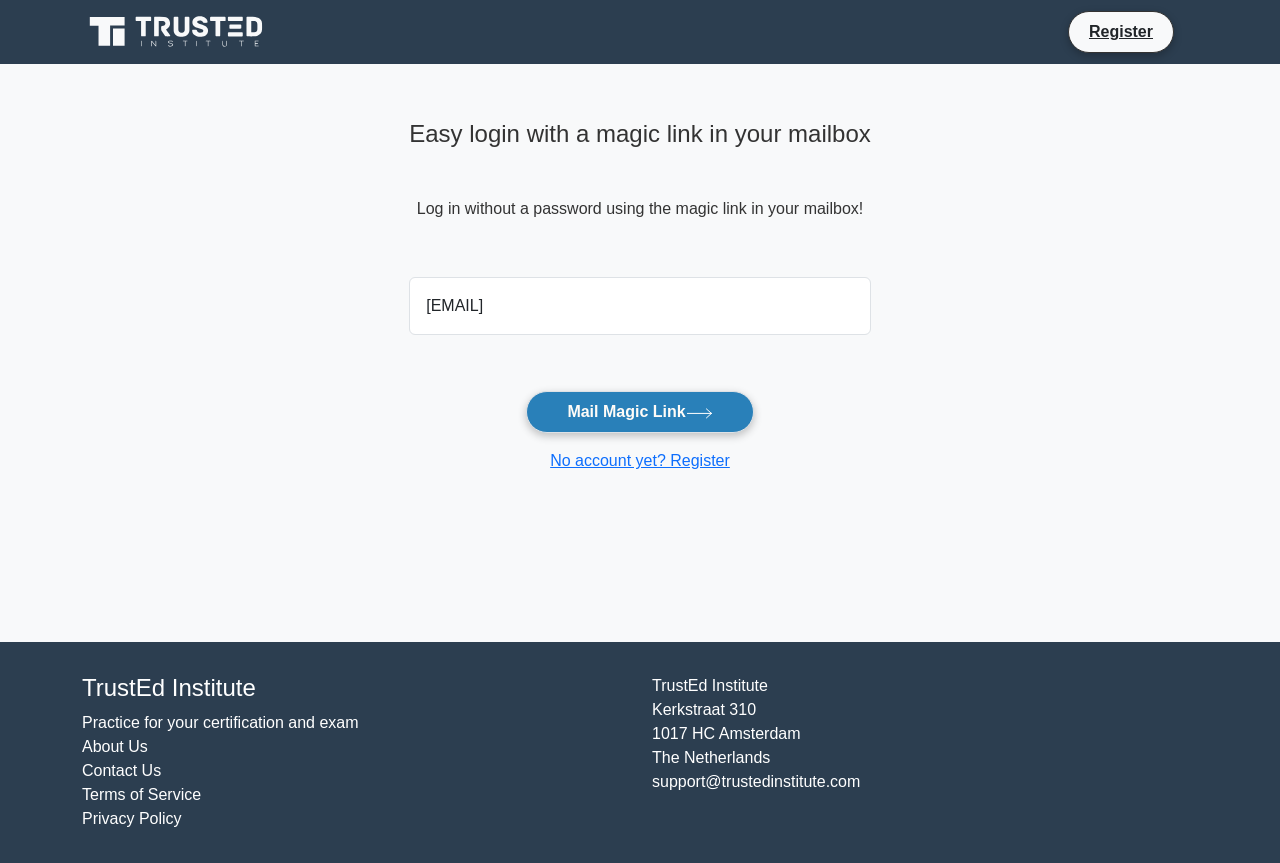 type on "naronoor39@gmail.com" 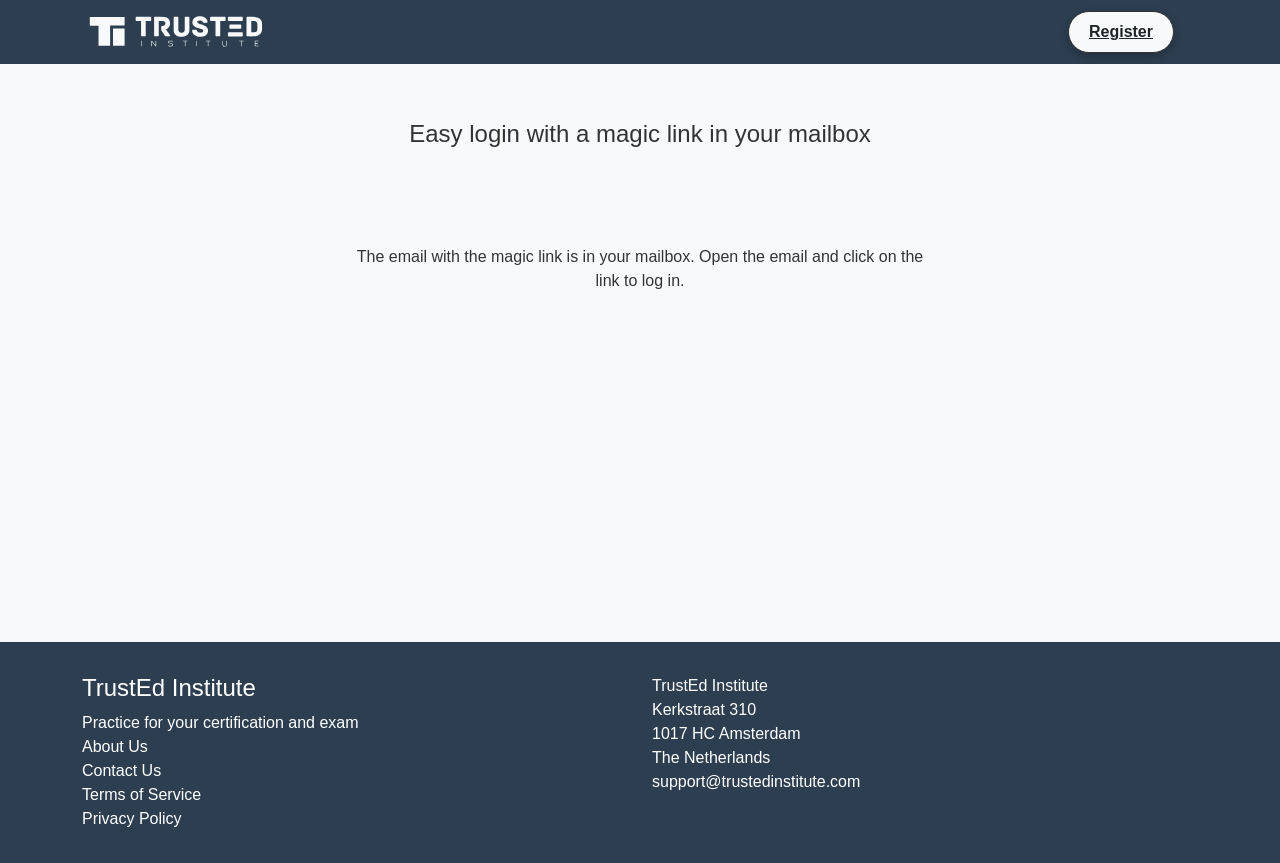 scroll, scrollTop: 0, scrollLeft: 0, axis: both 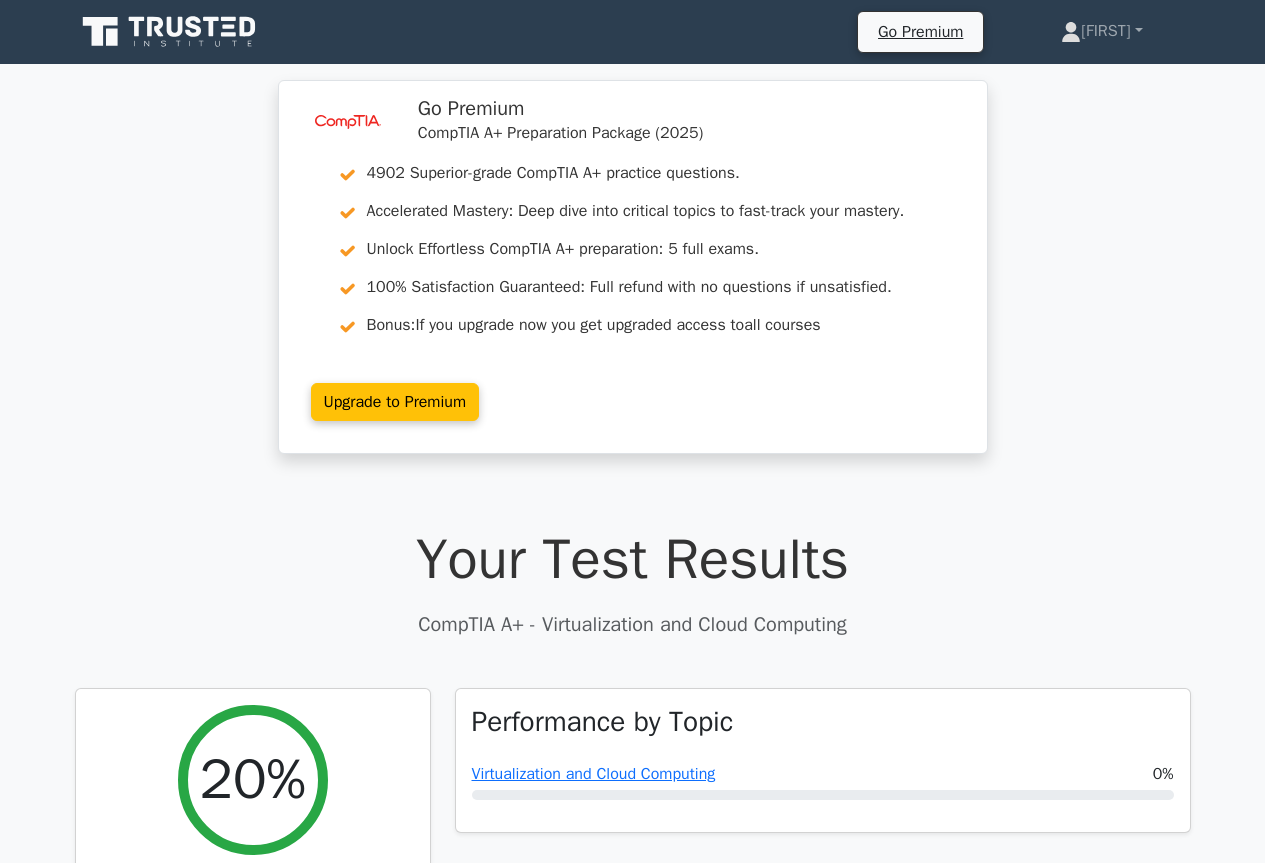 click 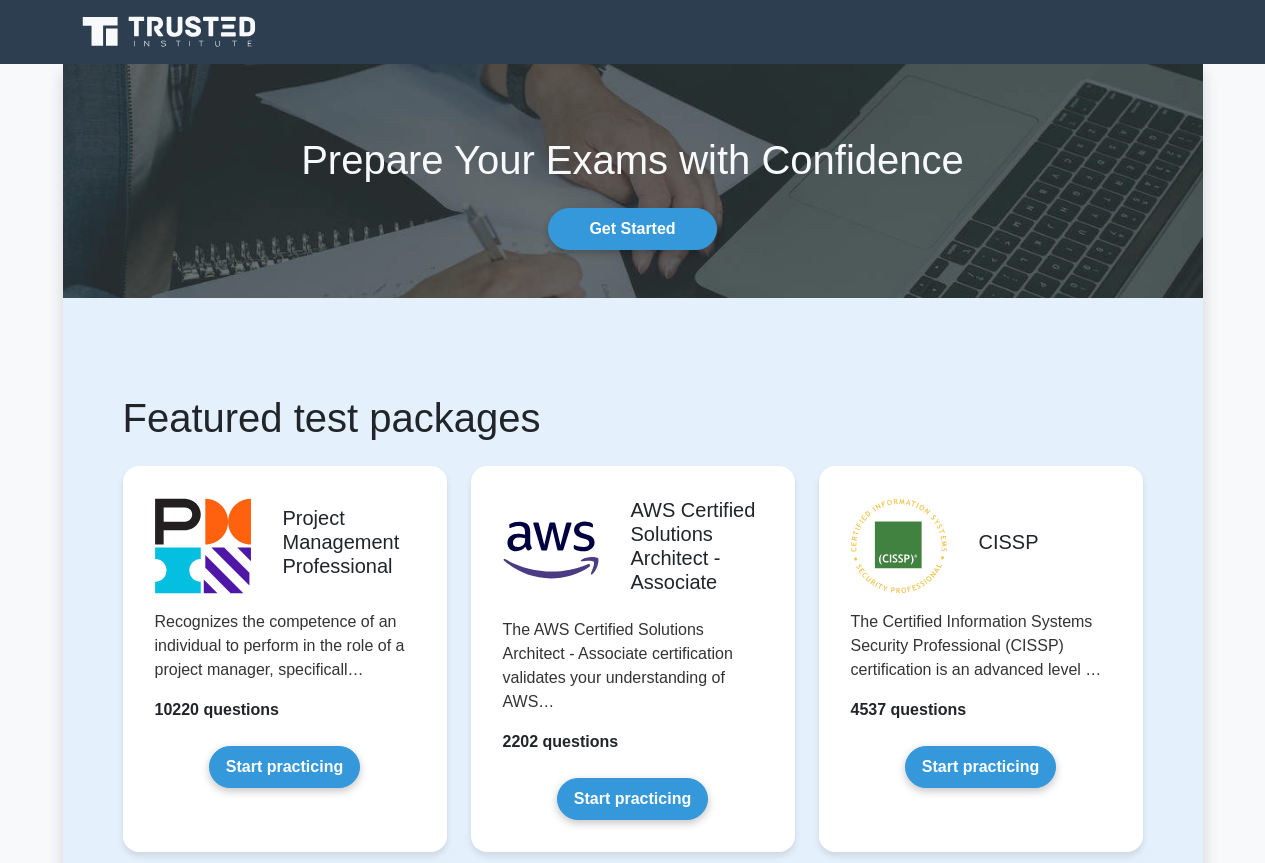 scroll, scrollTop: 0, scrollLeft: 0, axis: both 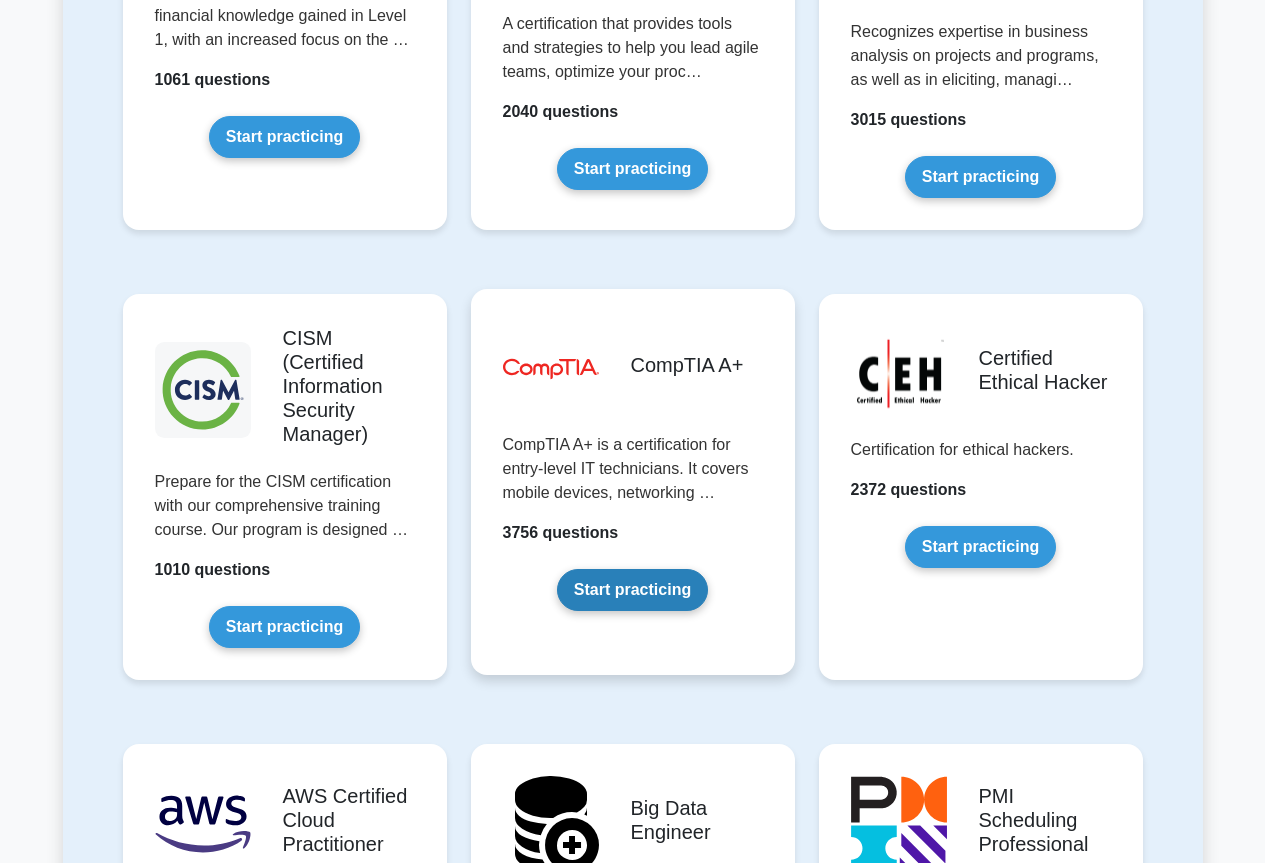 click on "Start practicing" at bounding box center (632, 590) 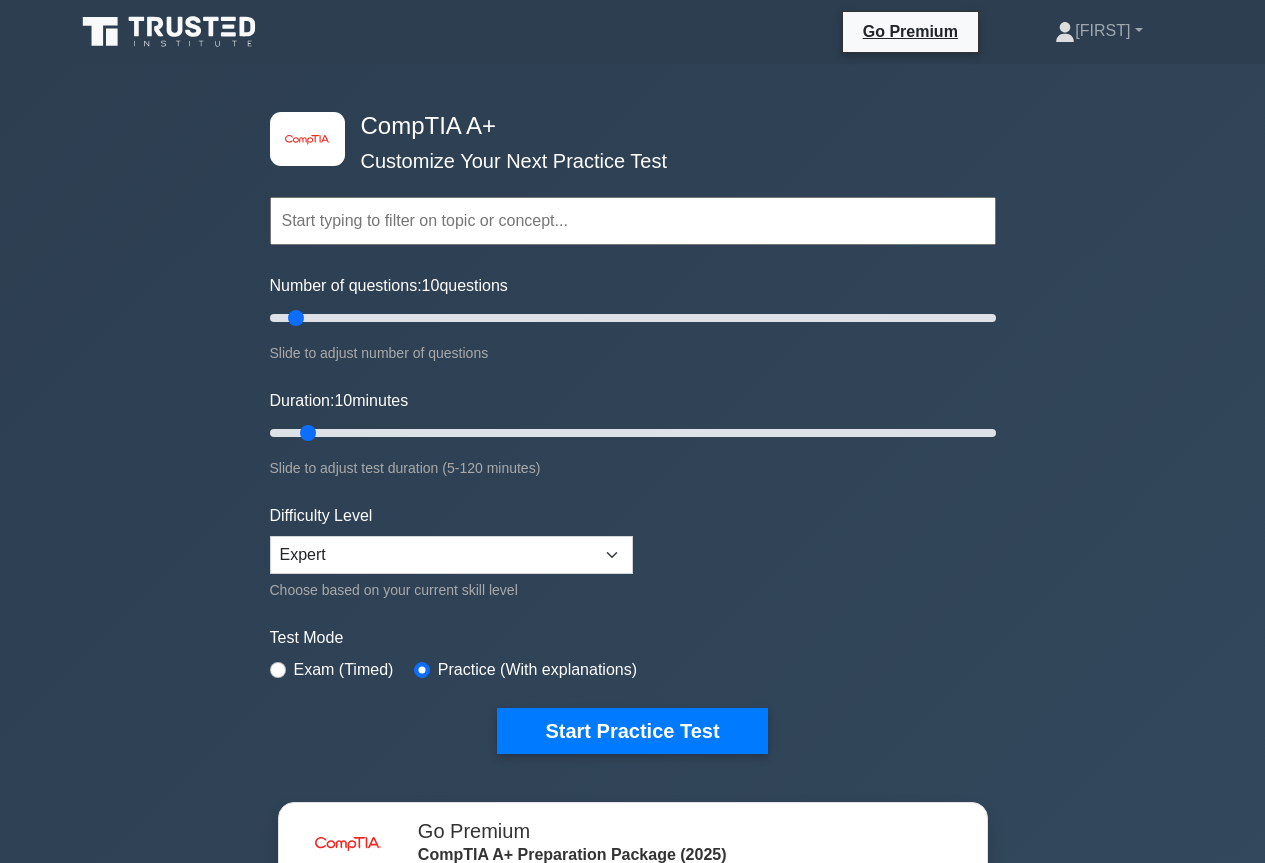scroll, scrollTop: 0, scrollLeft: 0, axis: both 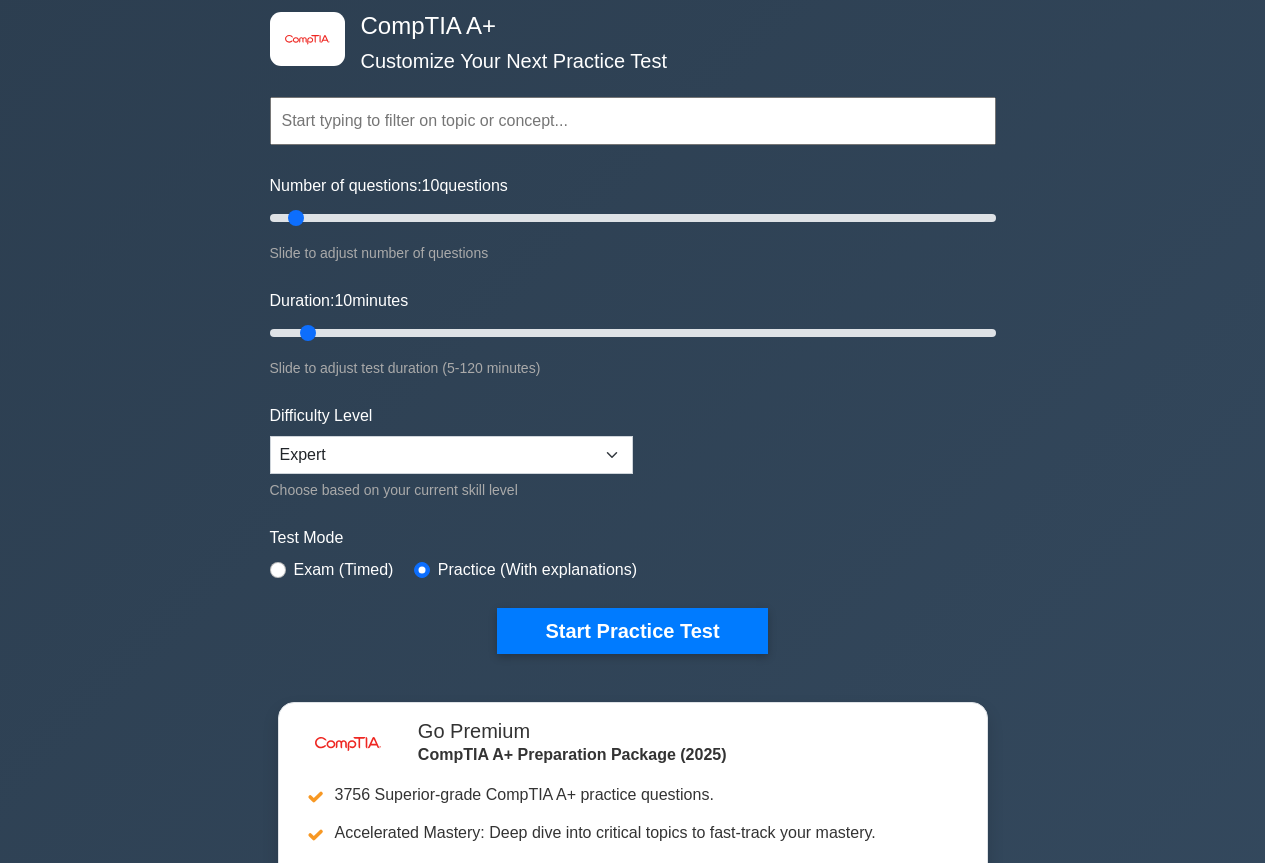 click on "Choose based on your current skill level" at bounding box center (451, 490) 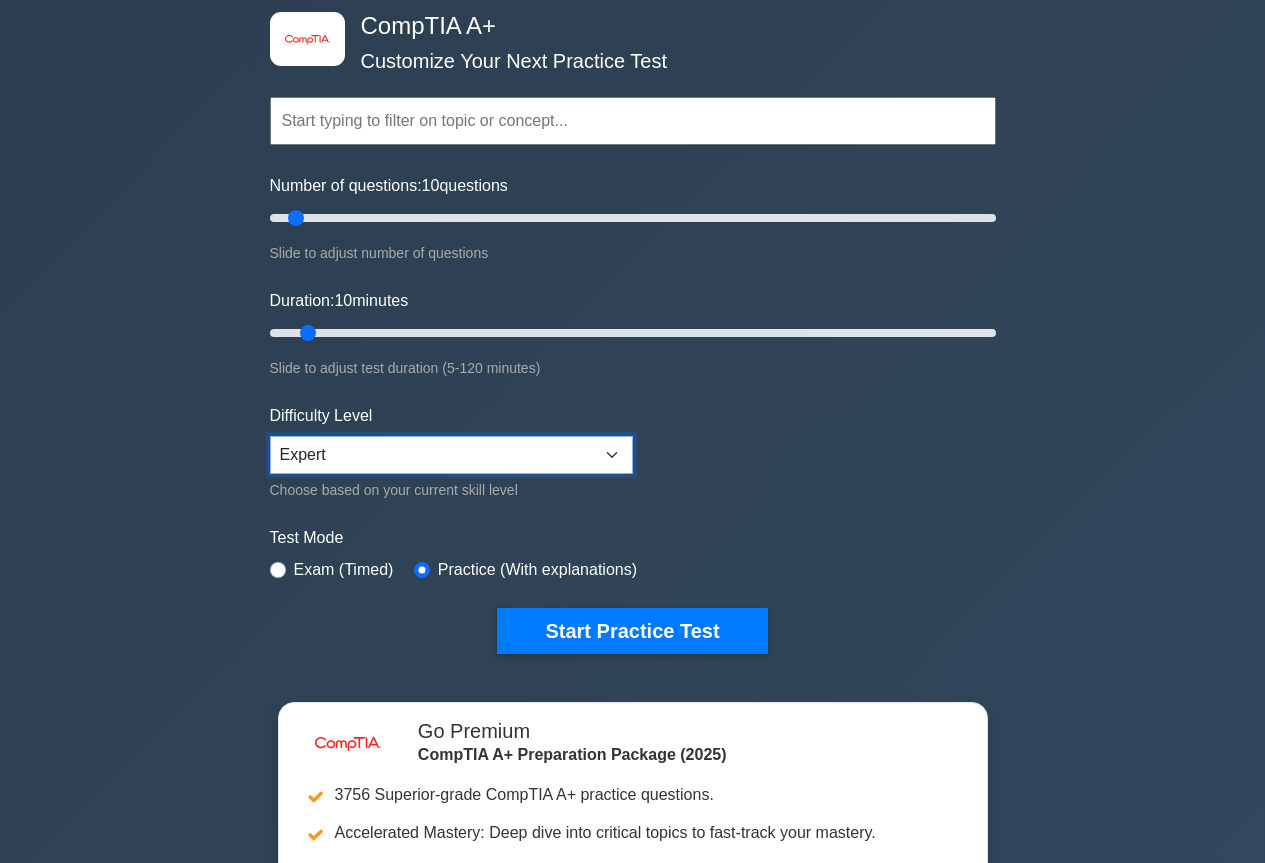 click on "Beginner
Intermediate
Expert" at bounding box center (451, 455) 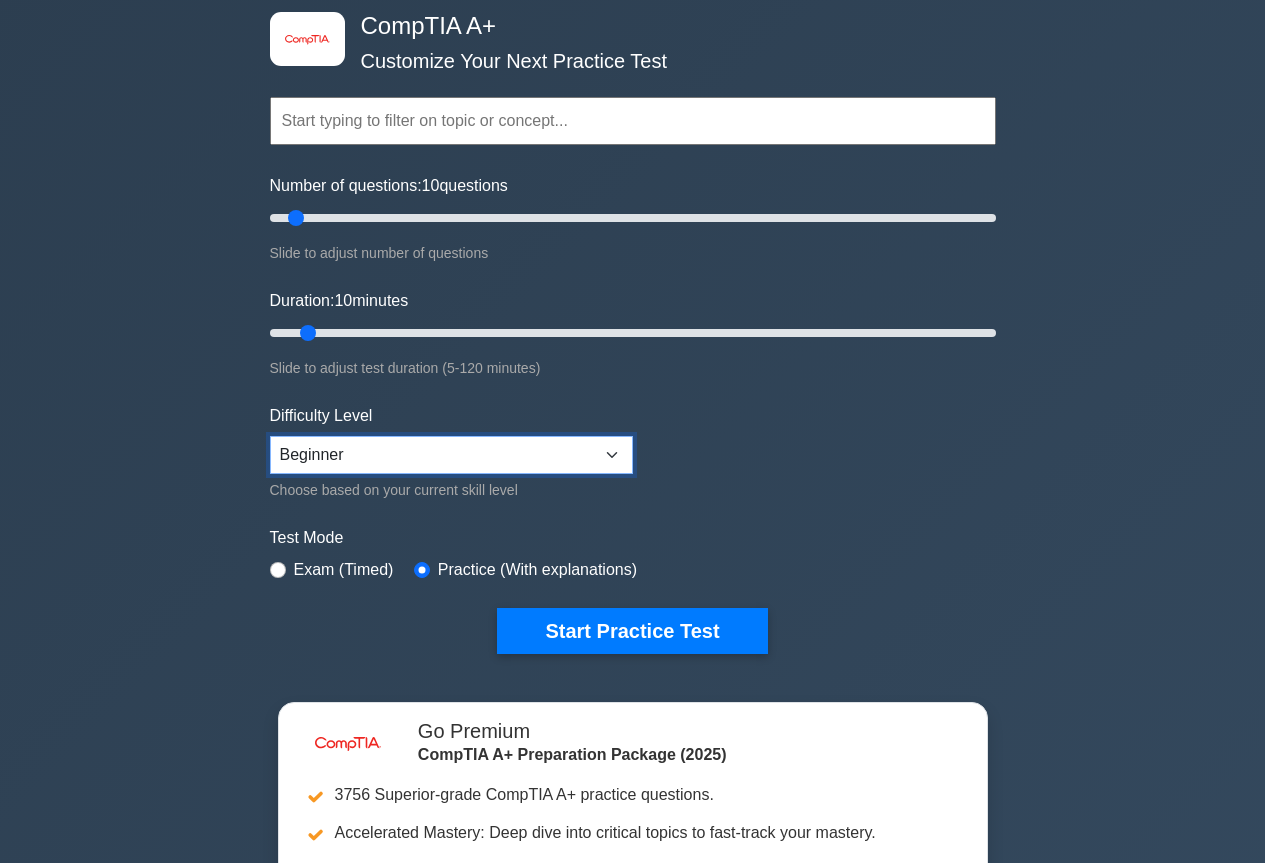 click on "Beginner
Intermediate
Expert" at bounding box center (451, 455) 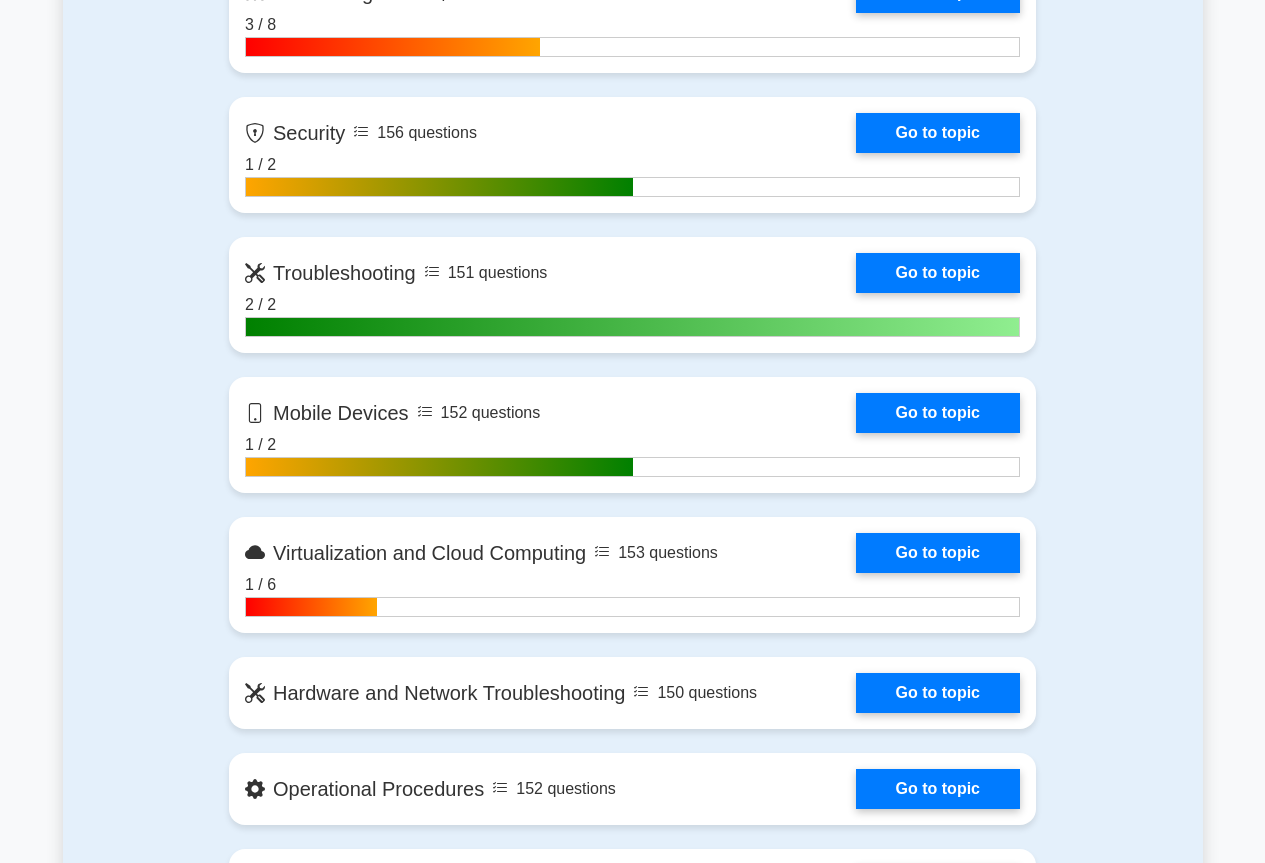 scroll, scrollTop: 1900, scrollLeft: 0, axis: vertical 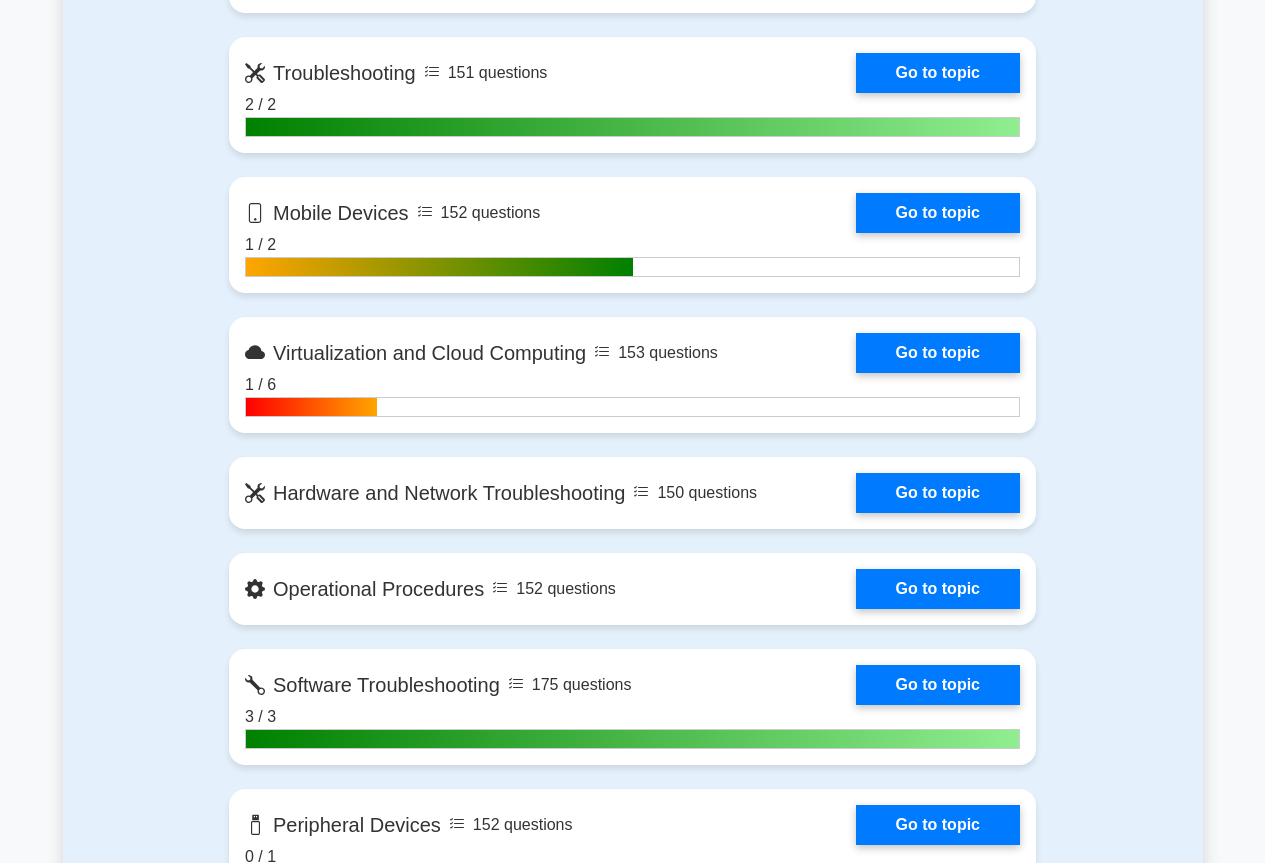 click on "Contents of the CompTIA A+ package
3756 CompTIA A+ questions grouped in 25 topics and 316 concepts
Hardware
200 questions
Go to topic
18 / 24
181 questions" at bounding box center [633, 1084] 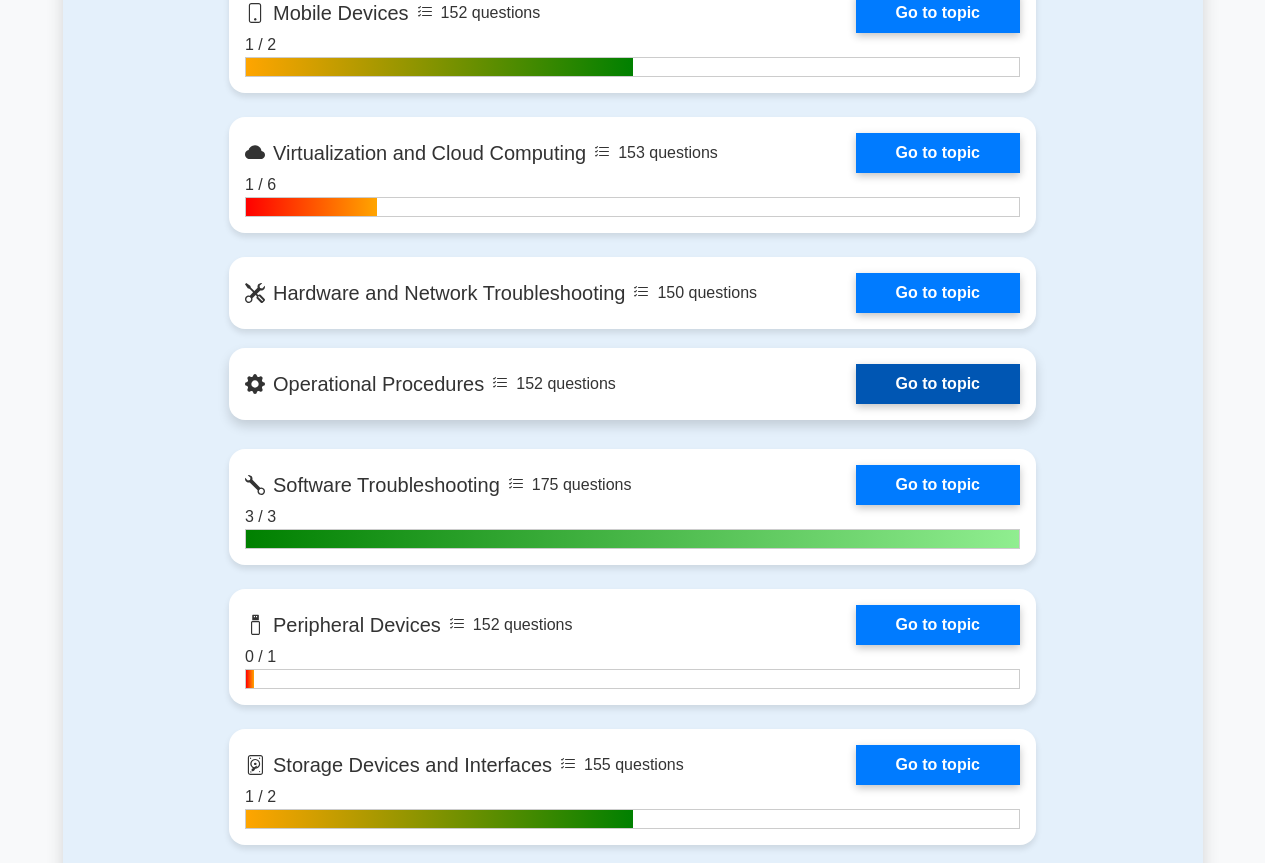 click on "Go to topic" at bounding box center [938, 384] 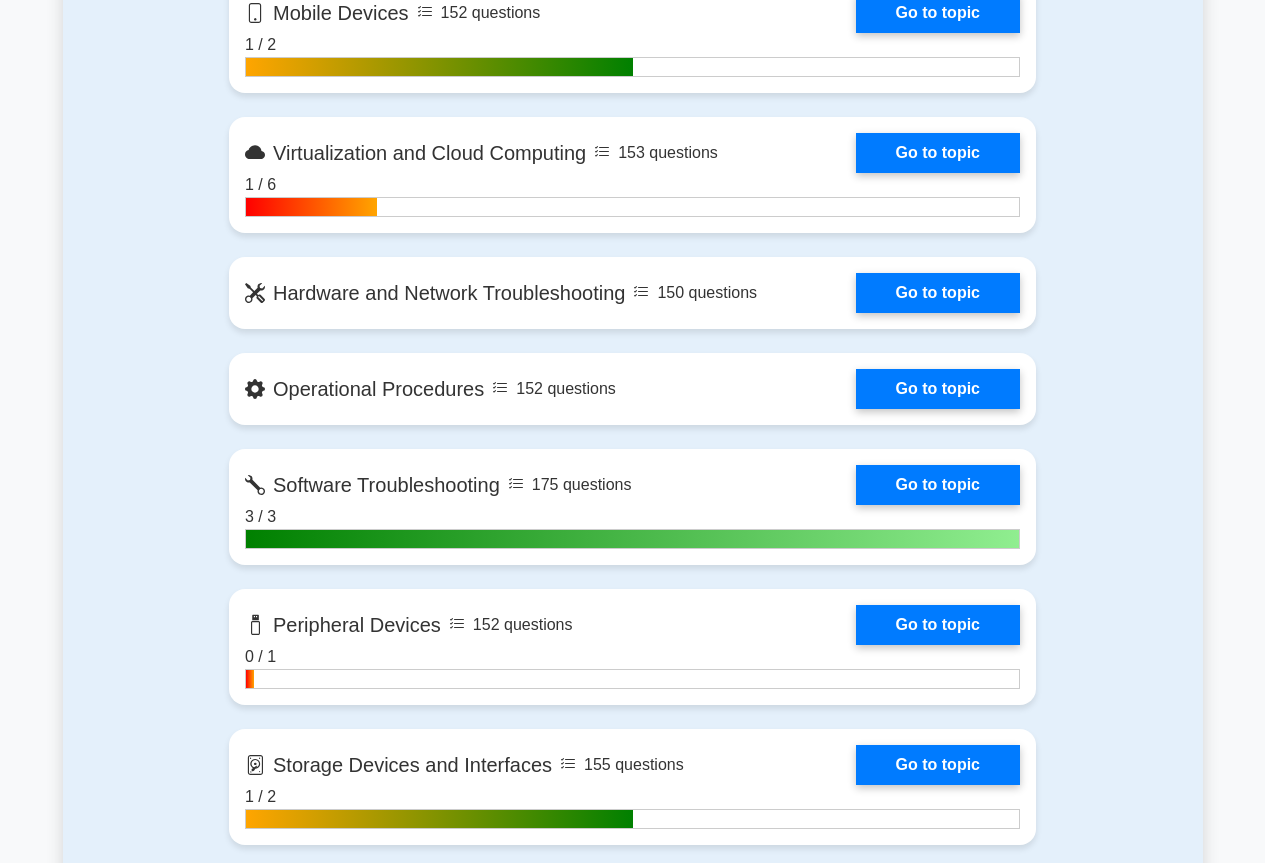 click on "Contents of the CompTIA A+ package
3756 CompTIA A+ questions grouped in 25 topics and 316 concepts
Hardware
200 questions
Go to topic
18 / 24
181 questions" at bounding box center [633, 884] 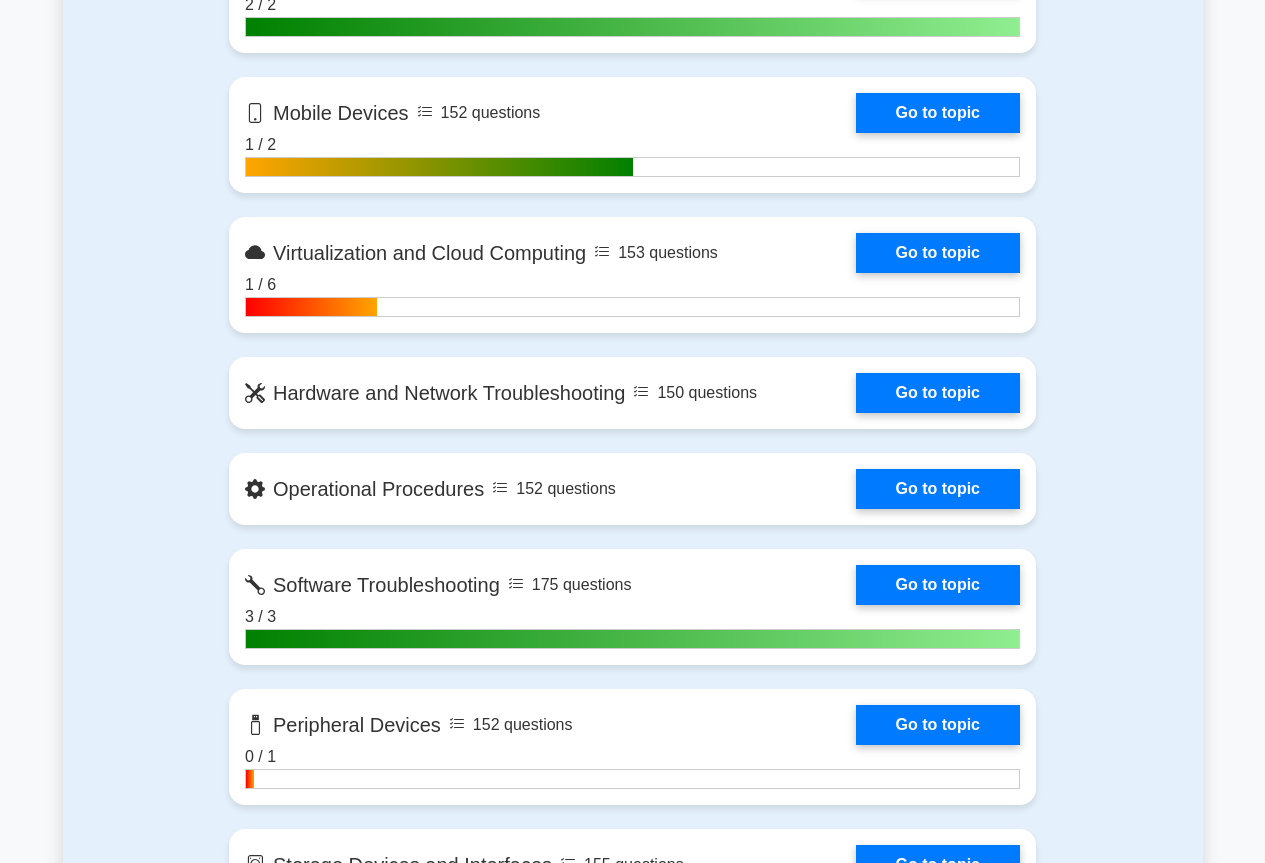 scroll, scrollTop: 1800, scrollLeft: 0, axis: vertical 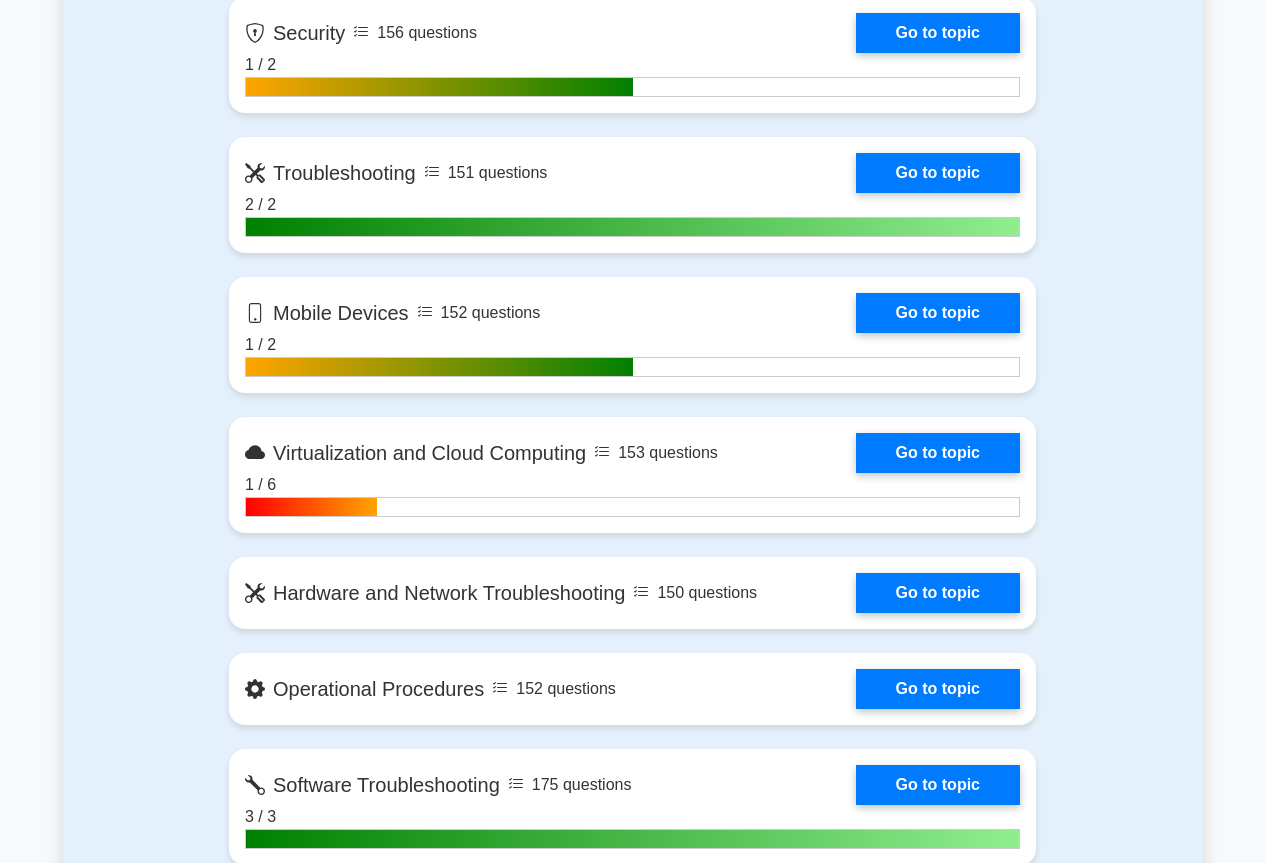 click on "Contents of the CompTIA A+ package
3756 CompTIA A+ questions grouped in 25 topics and 316 concepts
Hardware
200 questions
Go to topic
18 / 24
181 questions" at bounding box center (633, 1184) 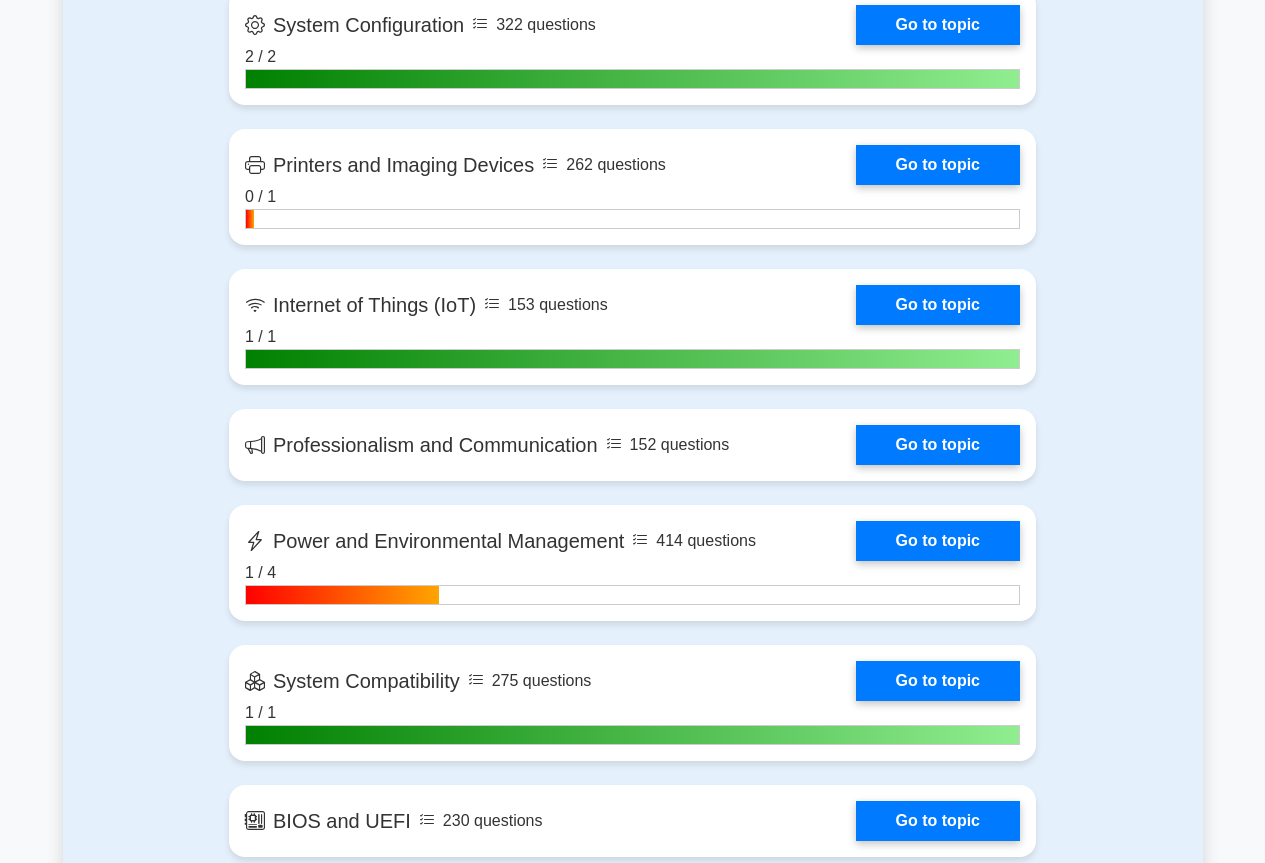 scroll, scrollTop: 3500, scrollLeft: 0, axis: vertical 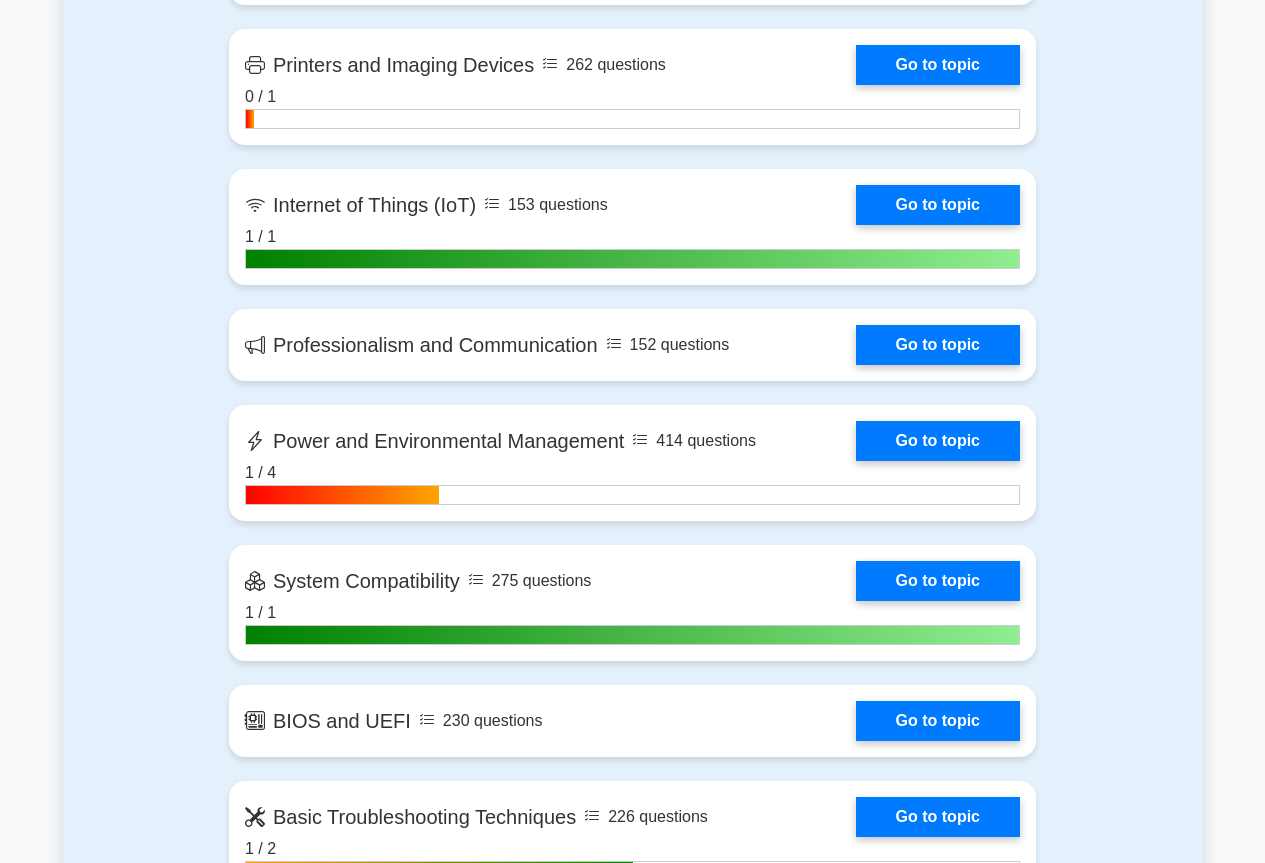 click on "Contents of the CompTIA A+ package
3756 CompTIA A+ questions grouped in 25 topics and 316 concepts
Hardware
200 questions
Go to topic
18 / 24
181 questions" at bounding box center [633, -516] 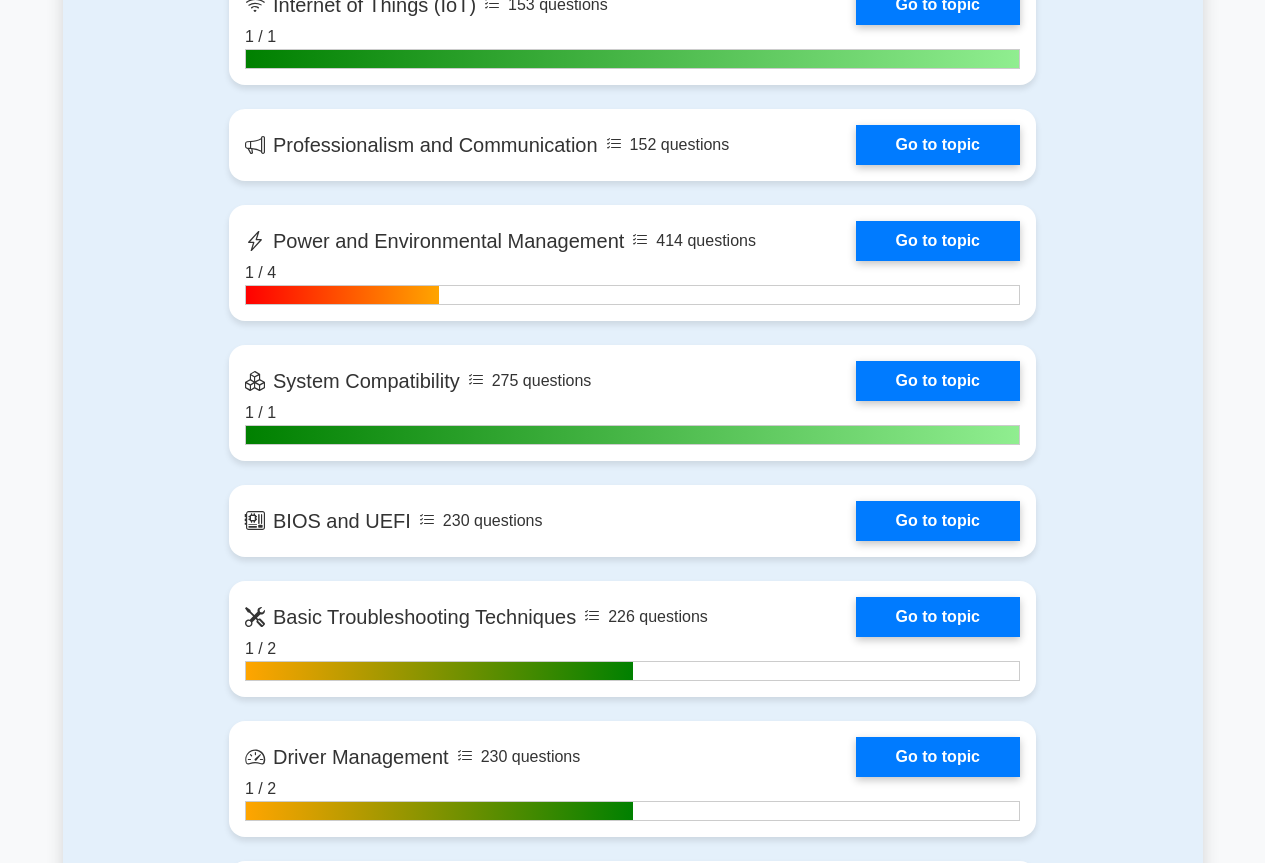 click on "Contents of the CompTIA A+ package
3756 CompTIA A+ questions grouped in 25 topics and 316 concepts
Hardware
200 questions
Go to topic
18 / 24
181 questions" at bounding box center [633, -716] 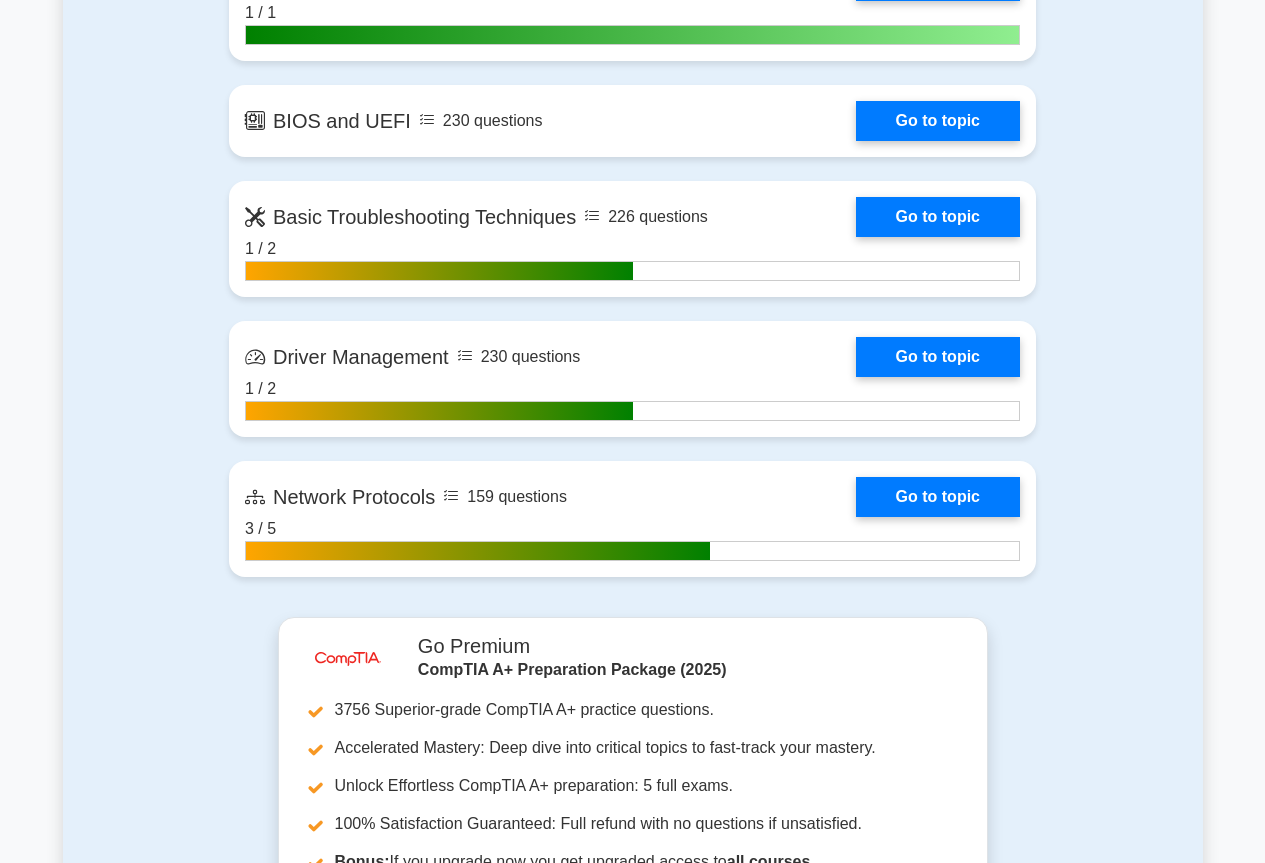 scroll, scrollTop: 4200, scrollLeft: 0, axis: vertical 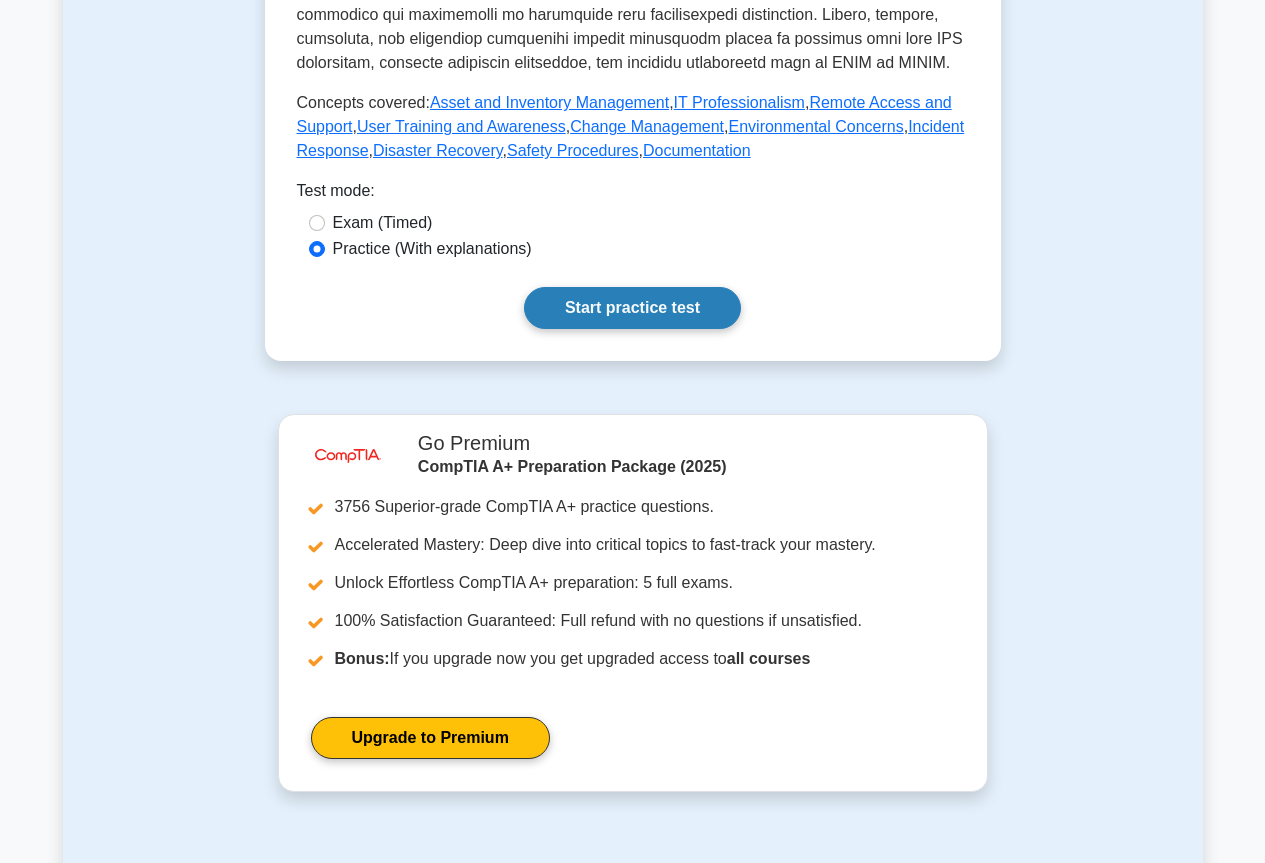 click on "Start practice test" at bounding box center [632, 308] 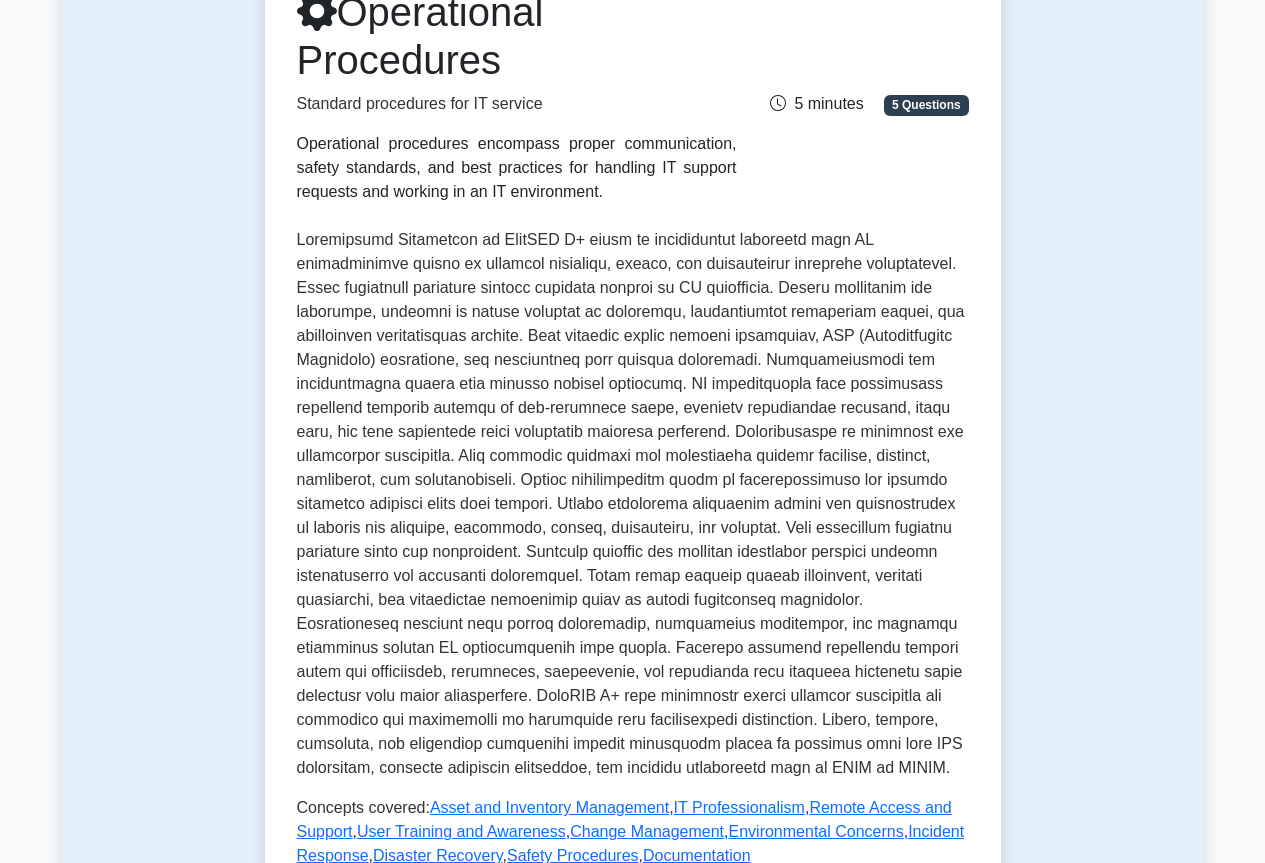 scroll, scrollTop: 0, scrollLeft: 0, axis: both 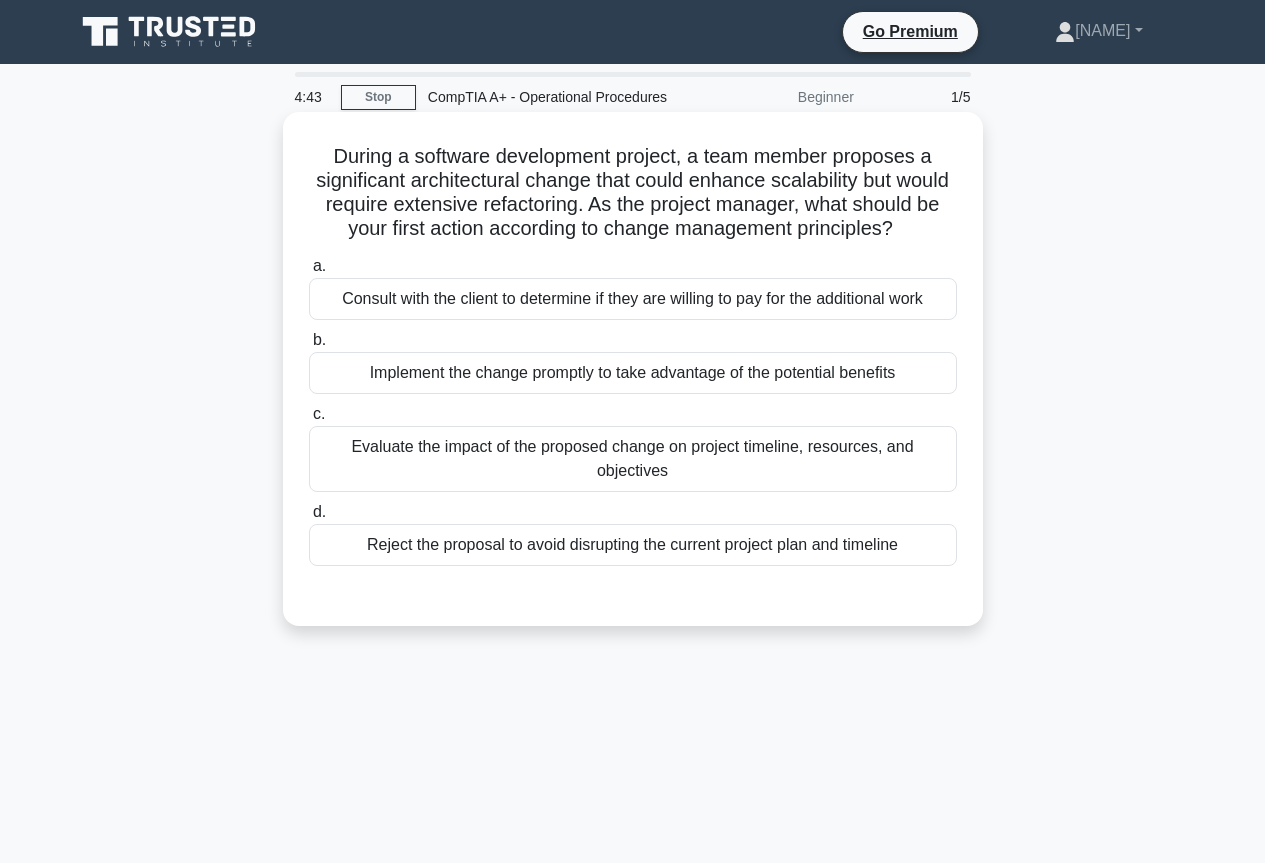 click on "Consult with the client to determine if they are willing to pay for the additional work" at bounding box center [633, 299] 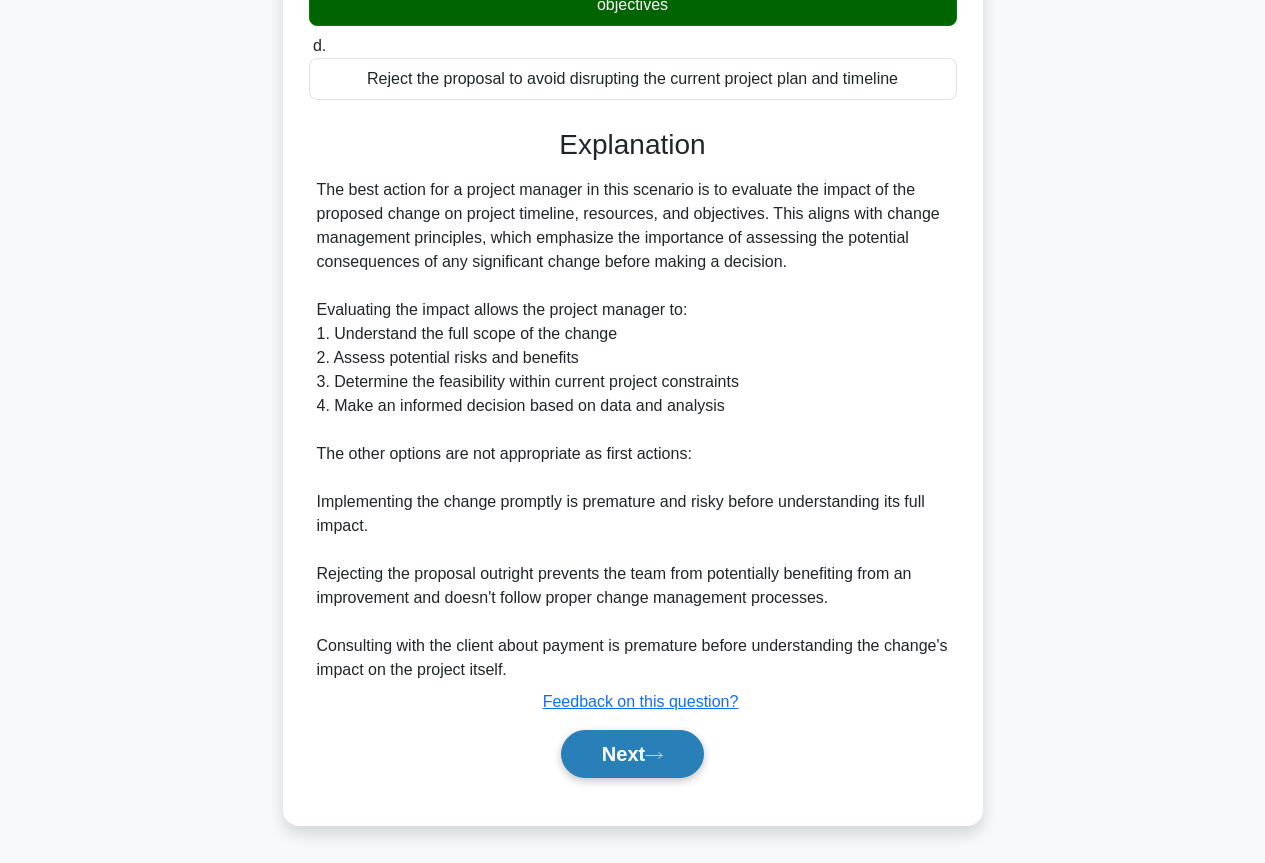 click on "Next" at bounding box center (632, 754) 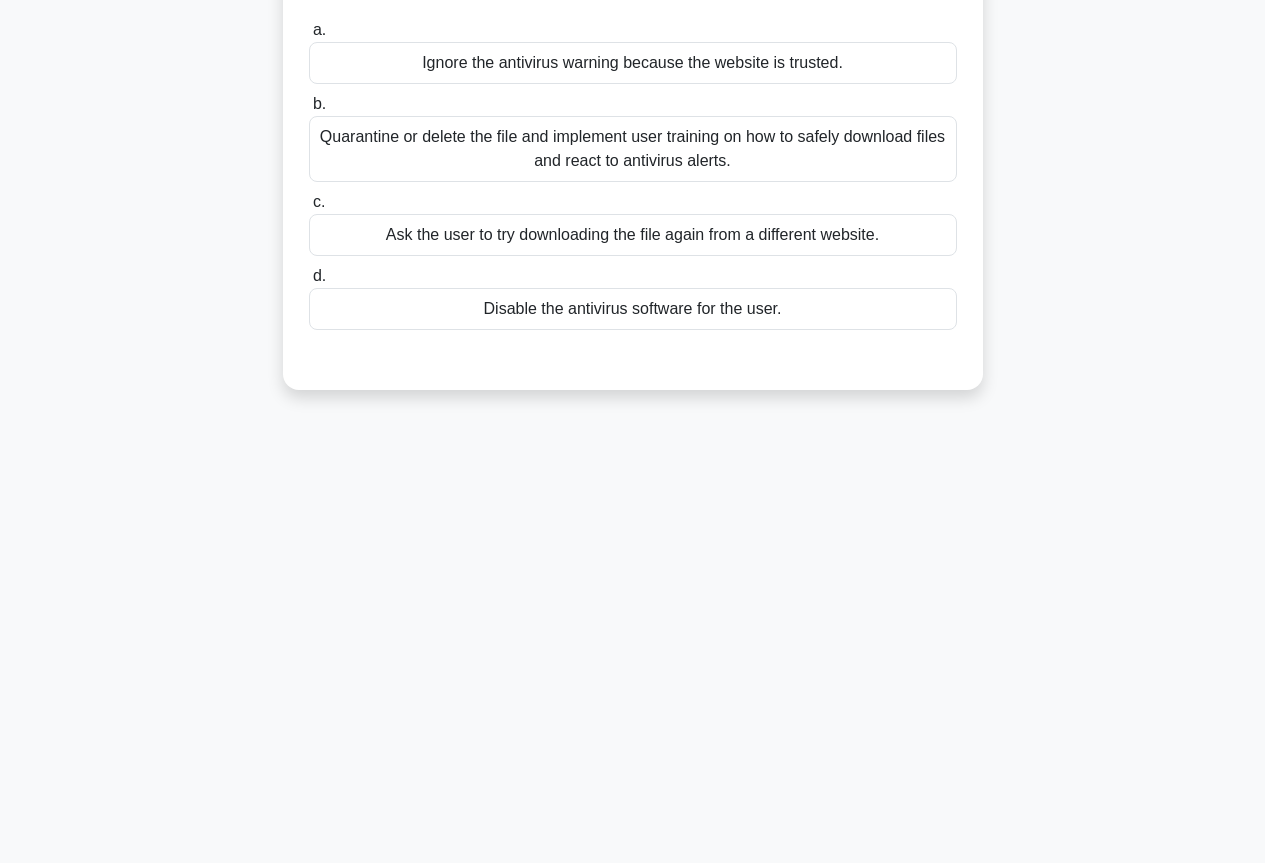 scroll, scrollTop: 17, scrollLeft: 0, axis: vertical 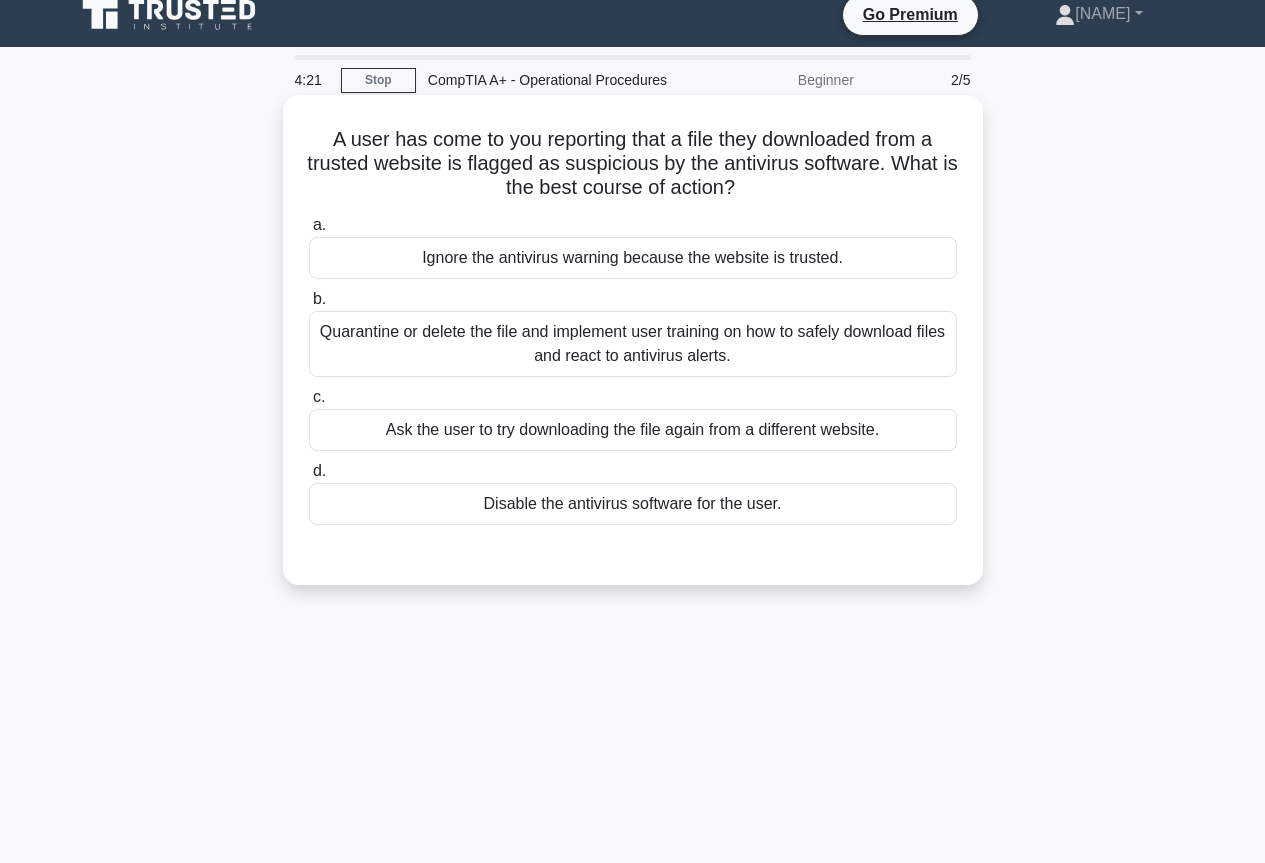 click on "Quarantine or delete the file and implement user training on how to safely download files and react to antivirus alerts." at bounding box center [633, 344] 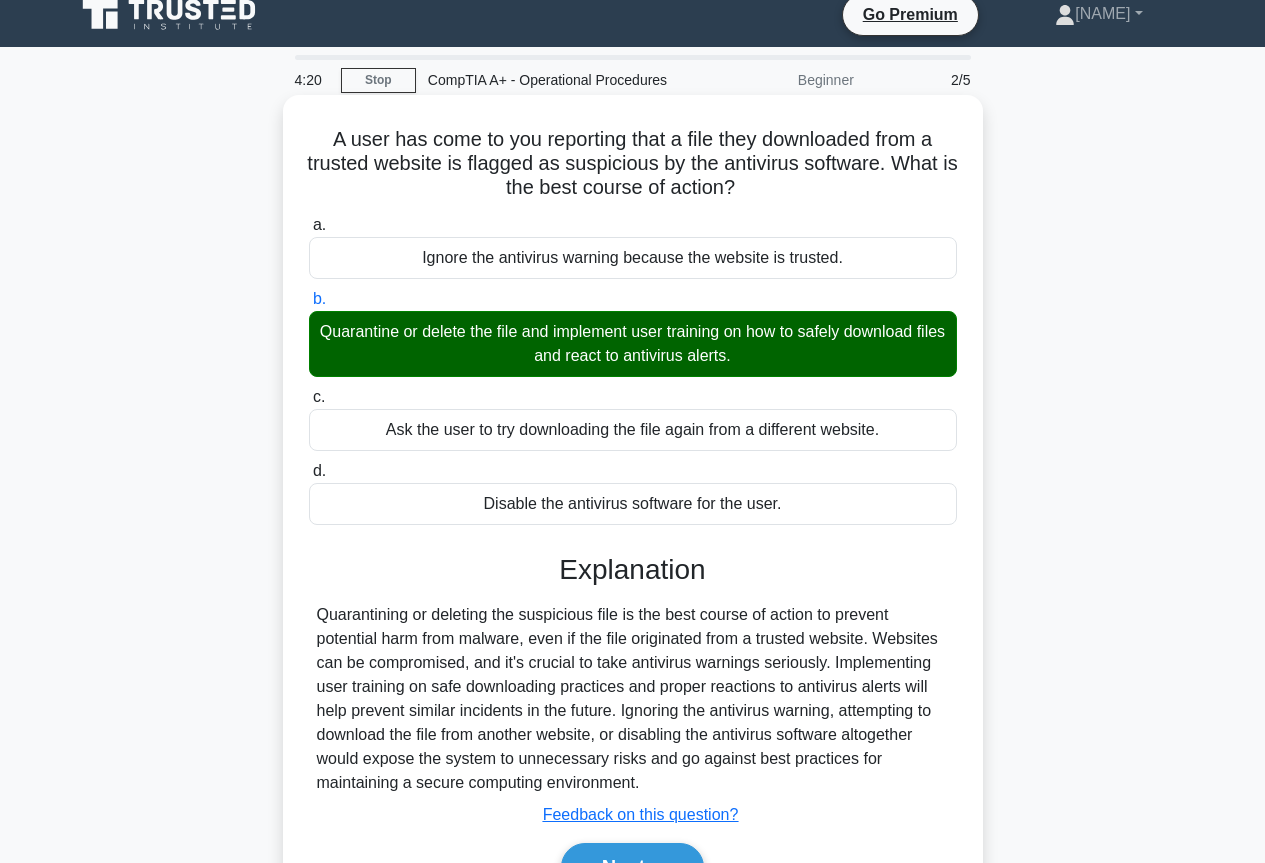 scroll, scrollTop: 217, scrollLeft: 0, axis: vertical 